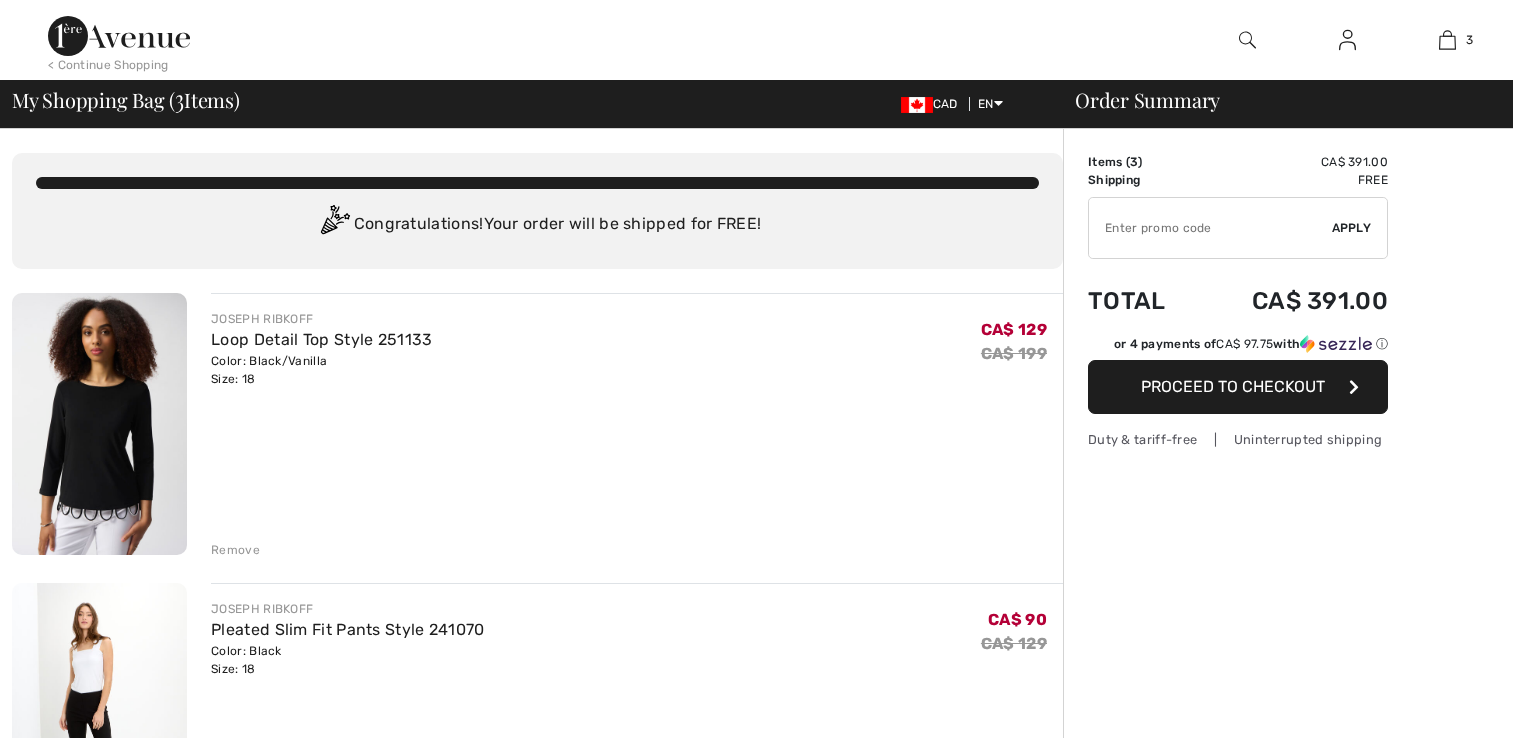 click on "Open Front Formal Top Style 256776U" at bounding box center [357, 920] 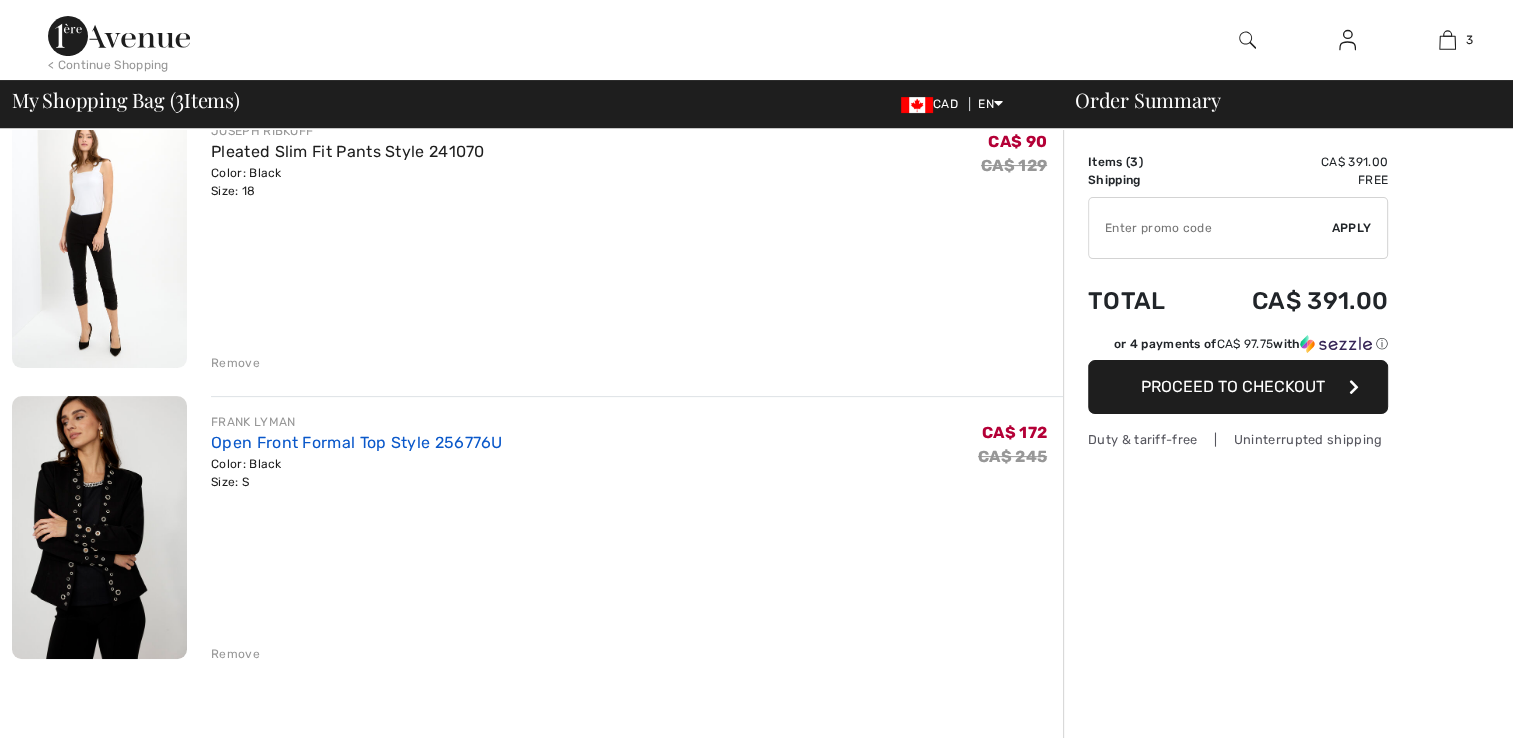 scroll, scrollTop: 478, scrollLeft: 0, axis: vertical 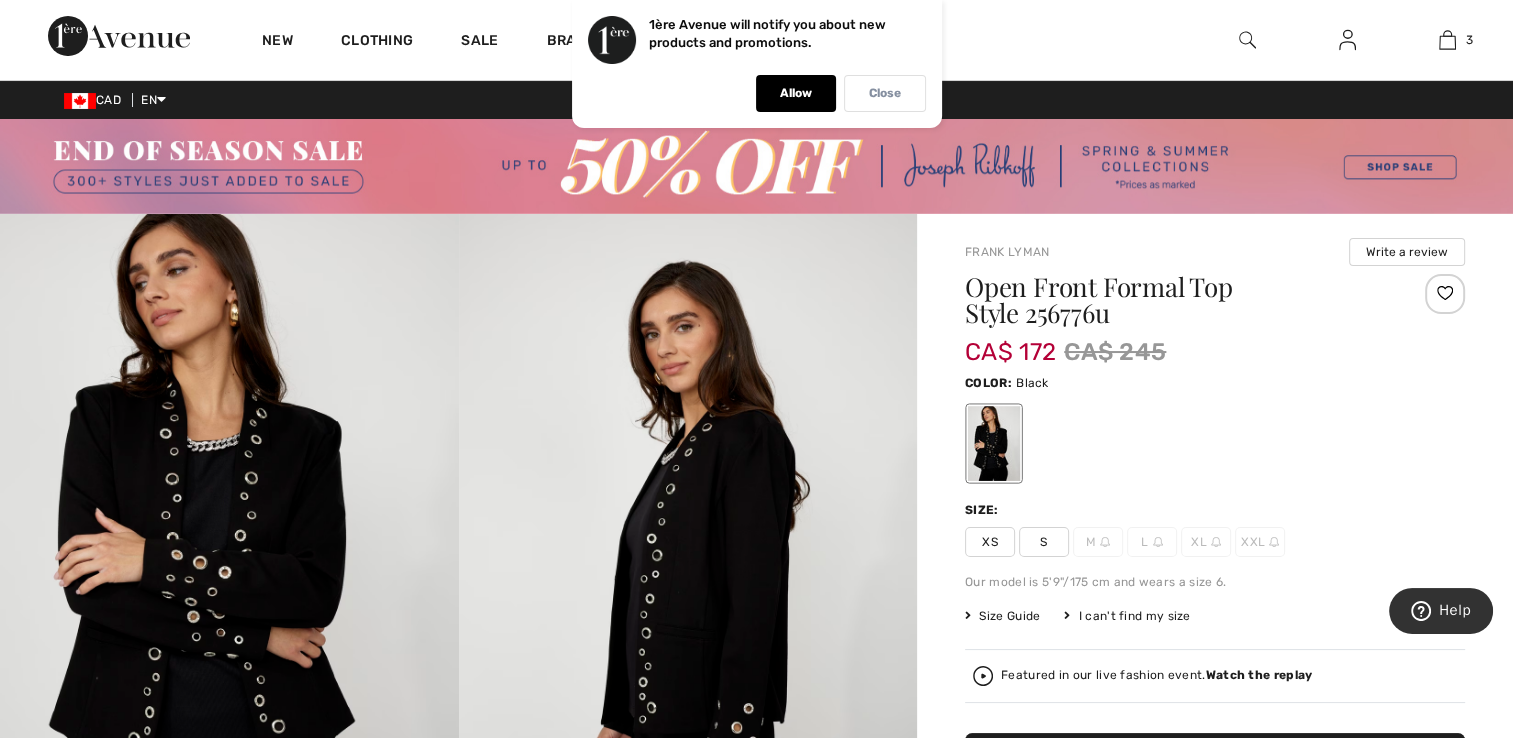 click on "Close" at bounding box center (885, 93) 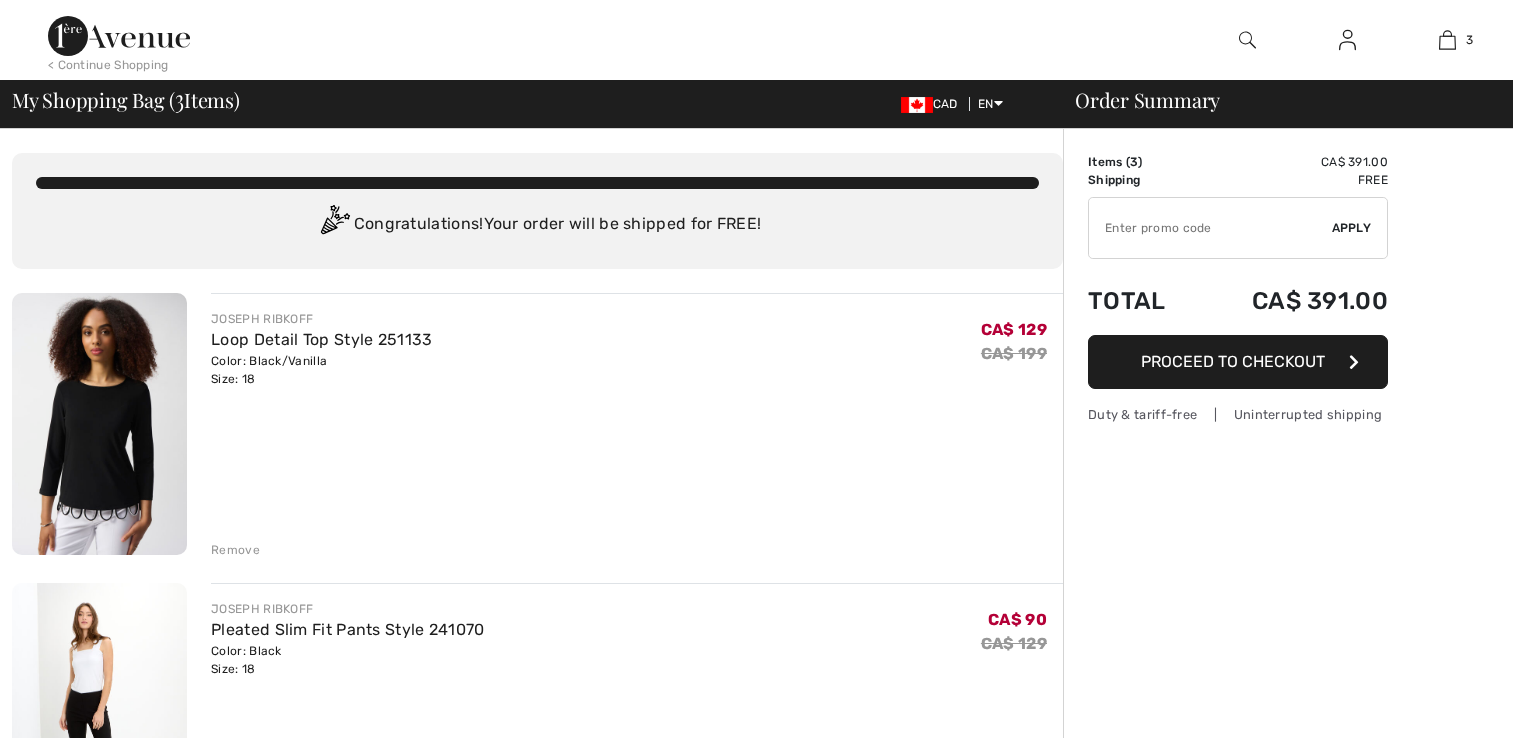 scroll, scrollTop: 478, scrollLeft: 0, axis: vertical 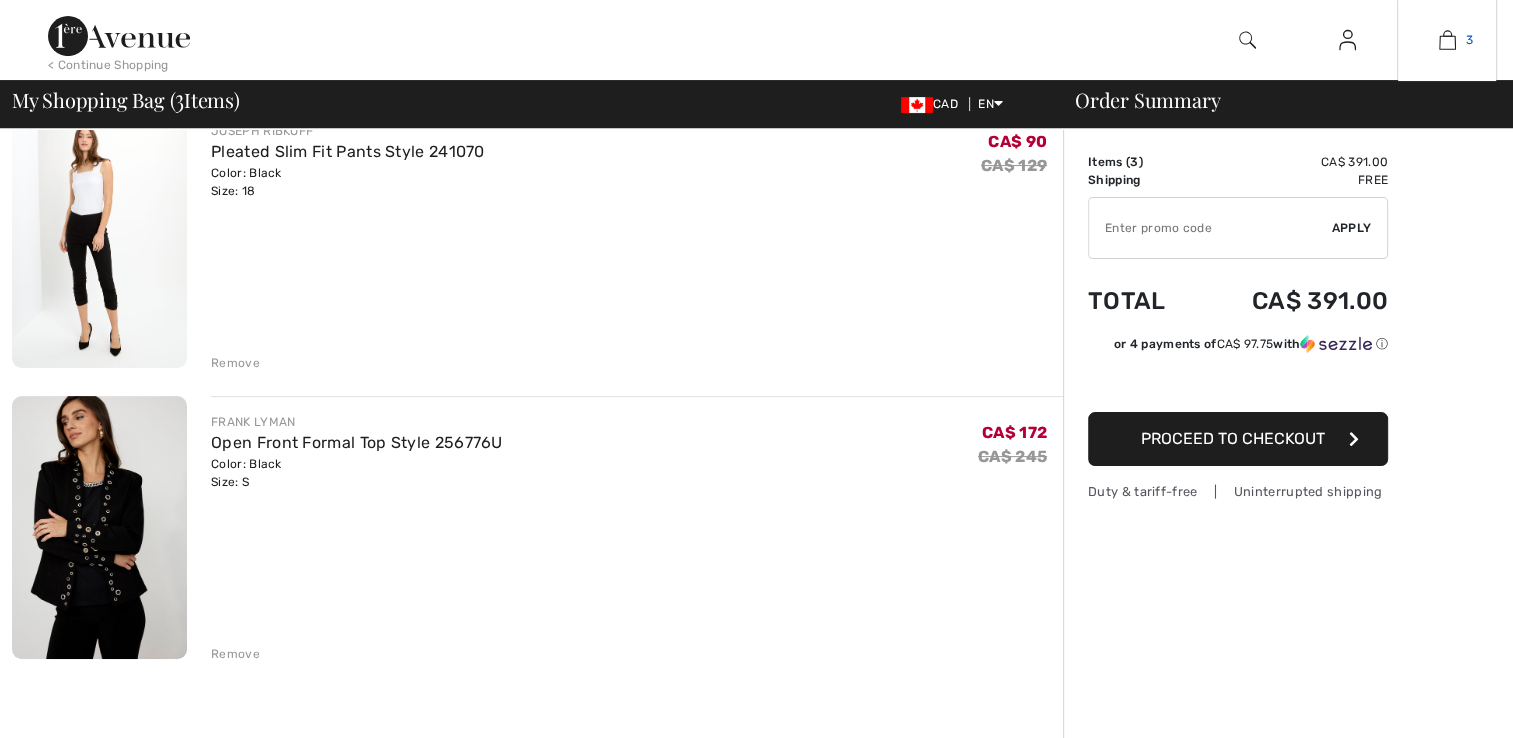 click at bounding box center (1447, 40) 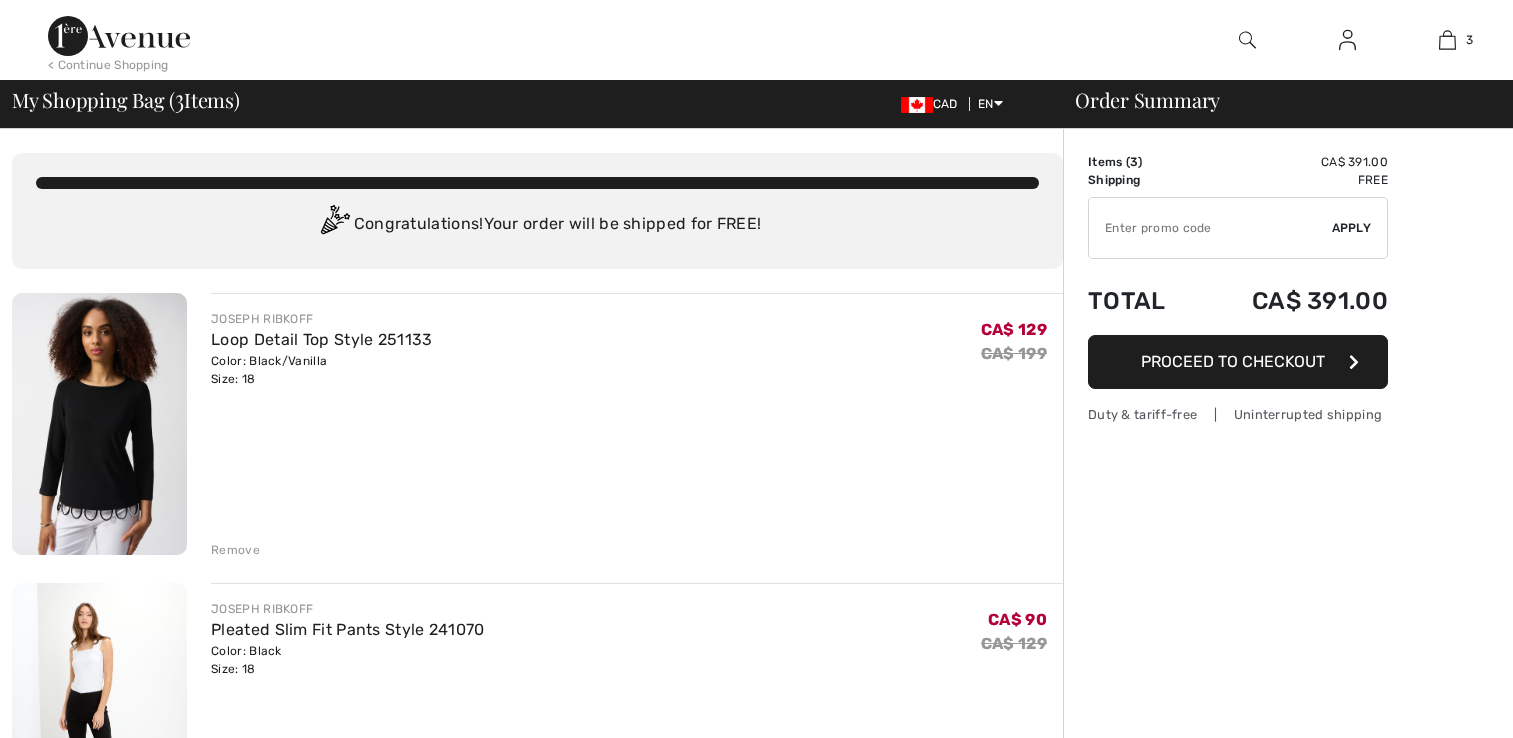 scroll, scrollTop: 0, scrollLeft: 0, axis: both 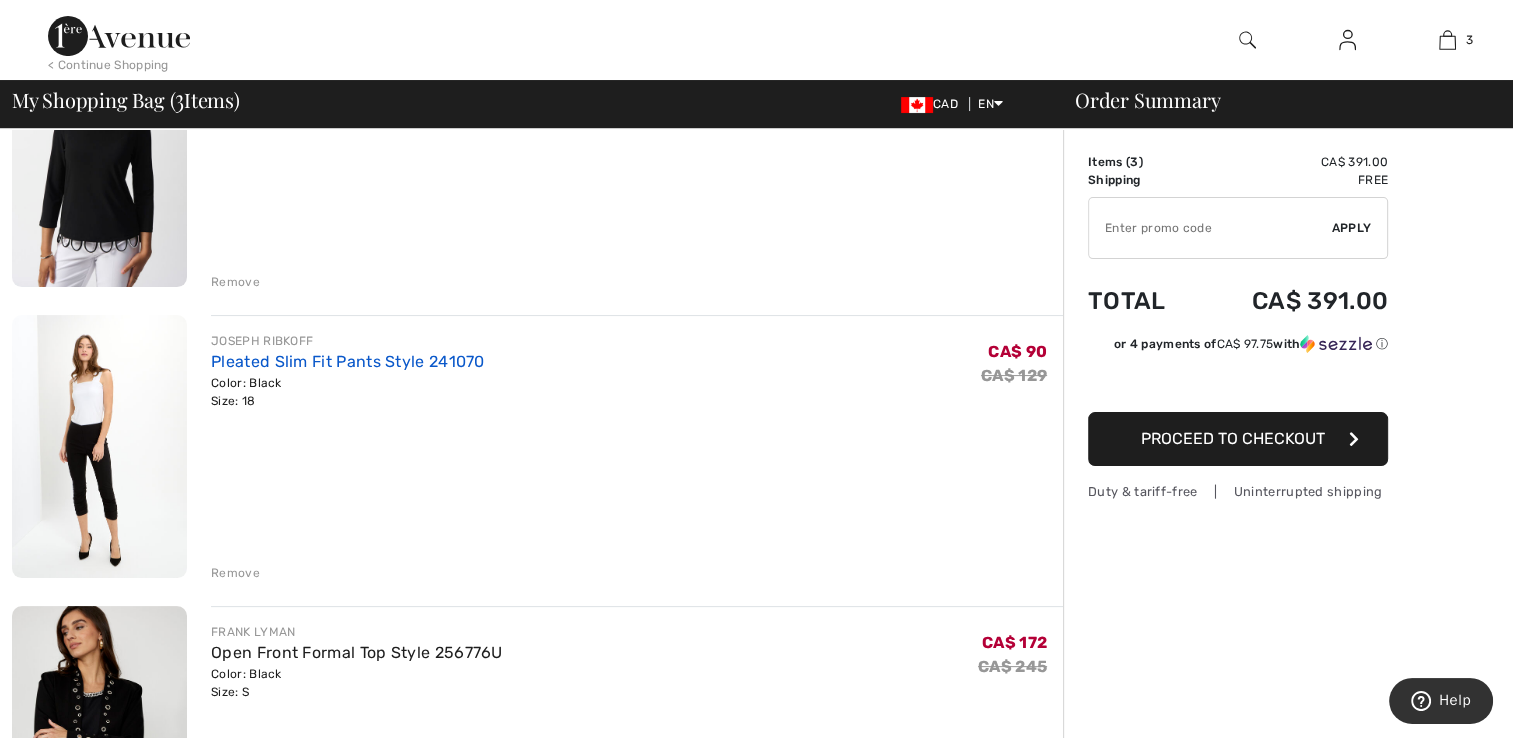 click on "Pleated Slim Fit Pants Style 241070" at bounding box center [348, 361] 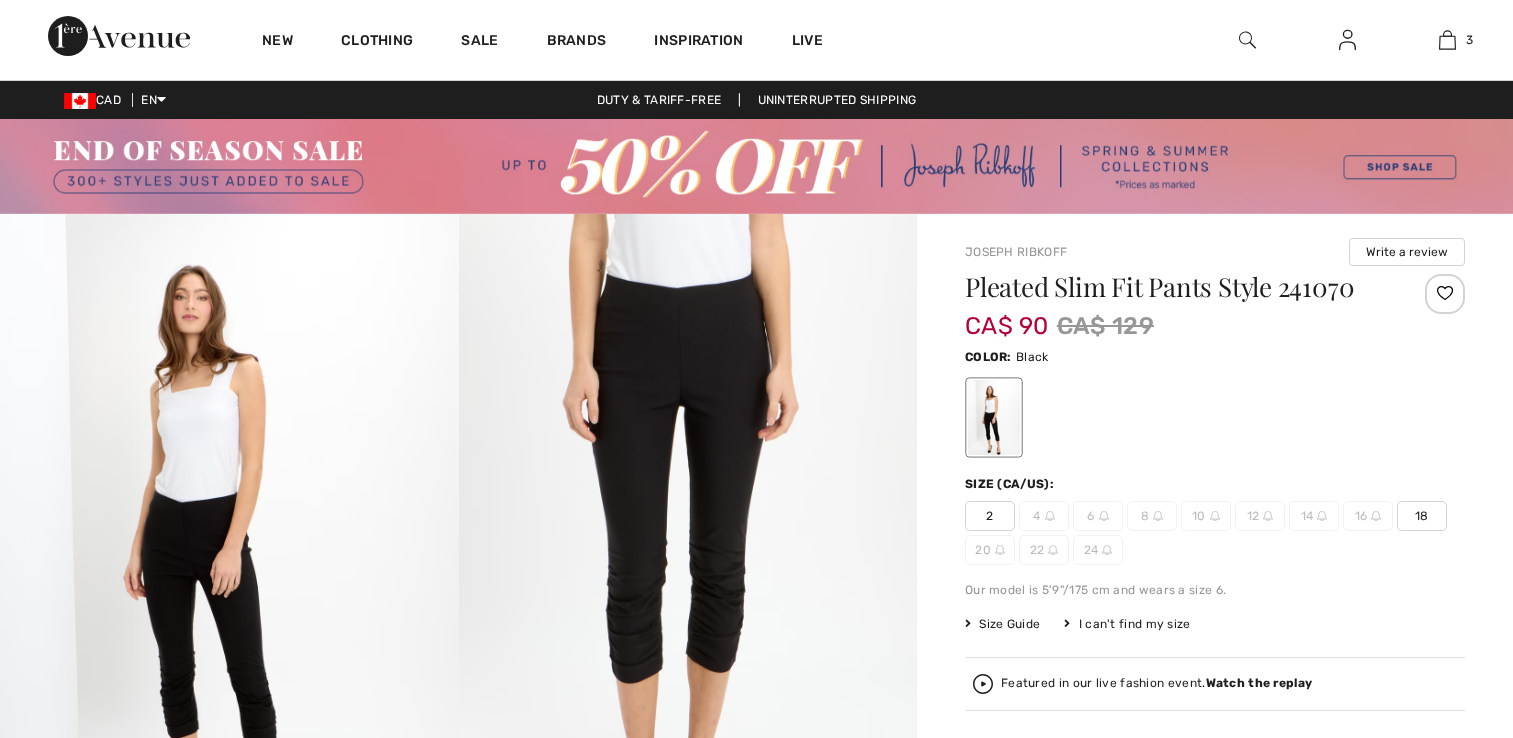 scroll, scrollTop: 0, scrollLeft: 0, axis: both 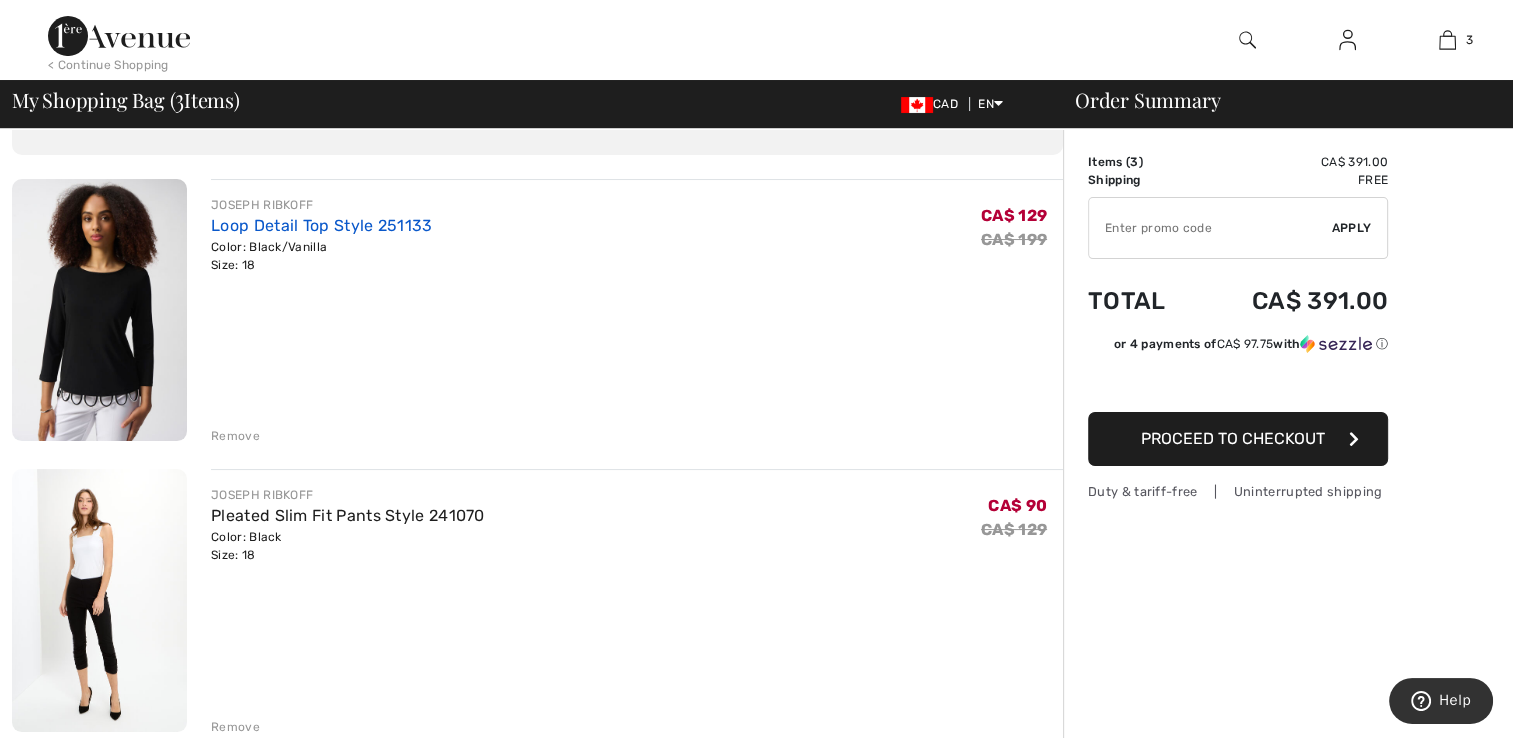 click on "Loop Detail Top Style 251133" at bounding box center (321, 225) 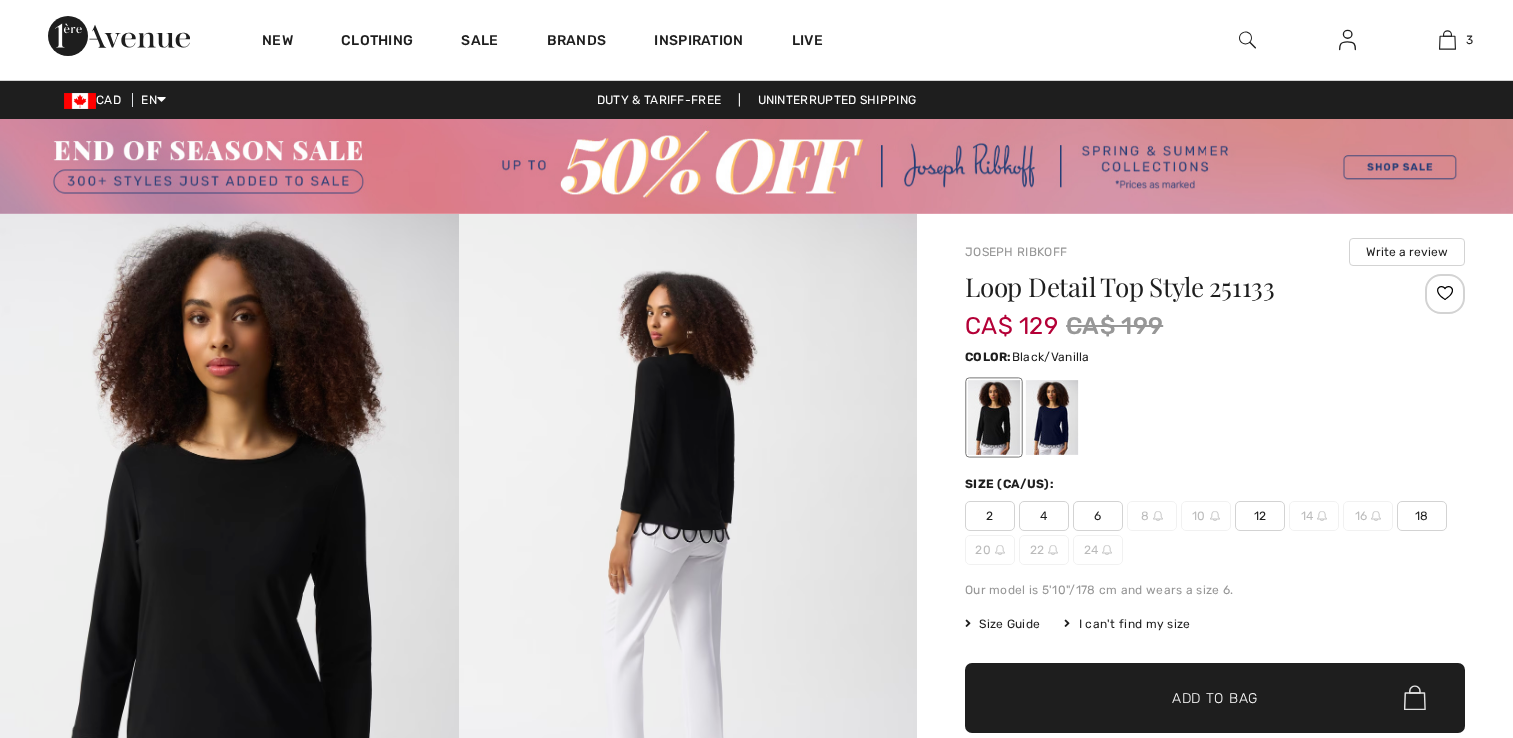 scroll, scrollTop: 0, scrollLeft: 0, axis: both 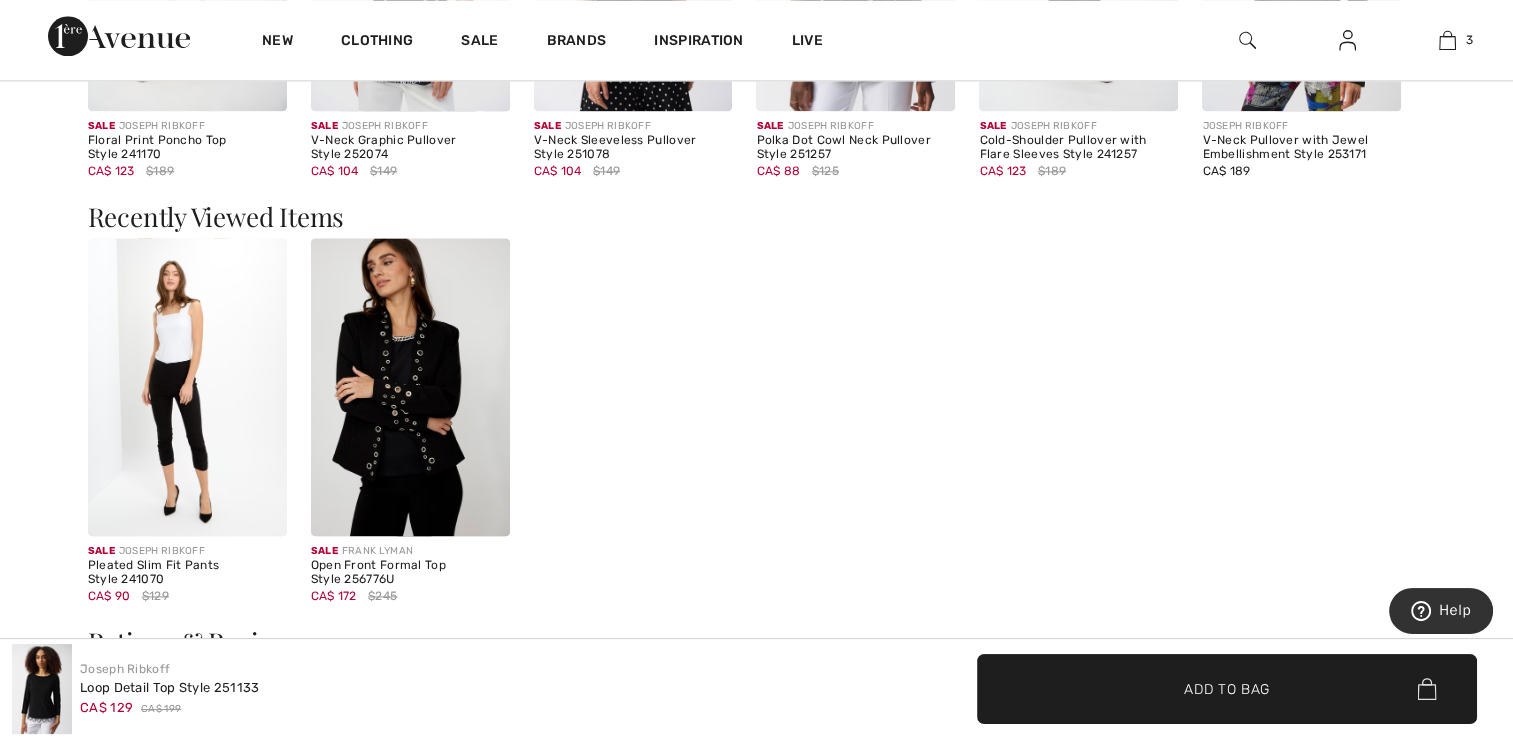 click at bounding box center (410, 387) 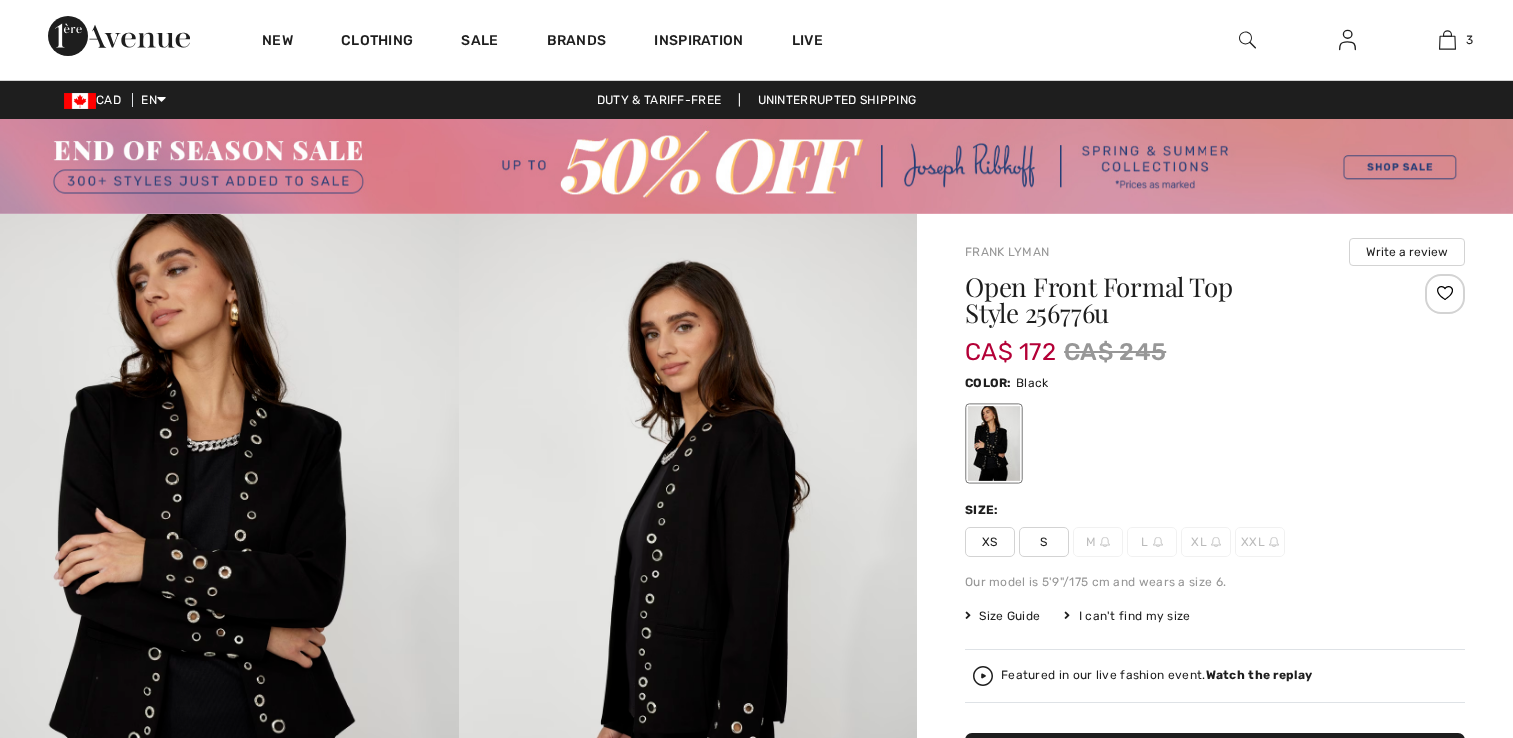 scroll, scrollTop: 0, scrollLeft: 0, axis: both 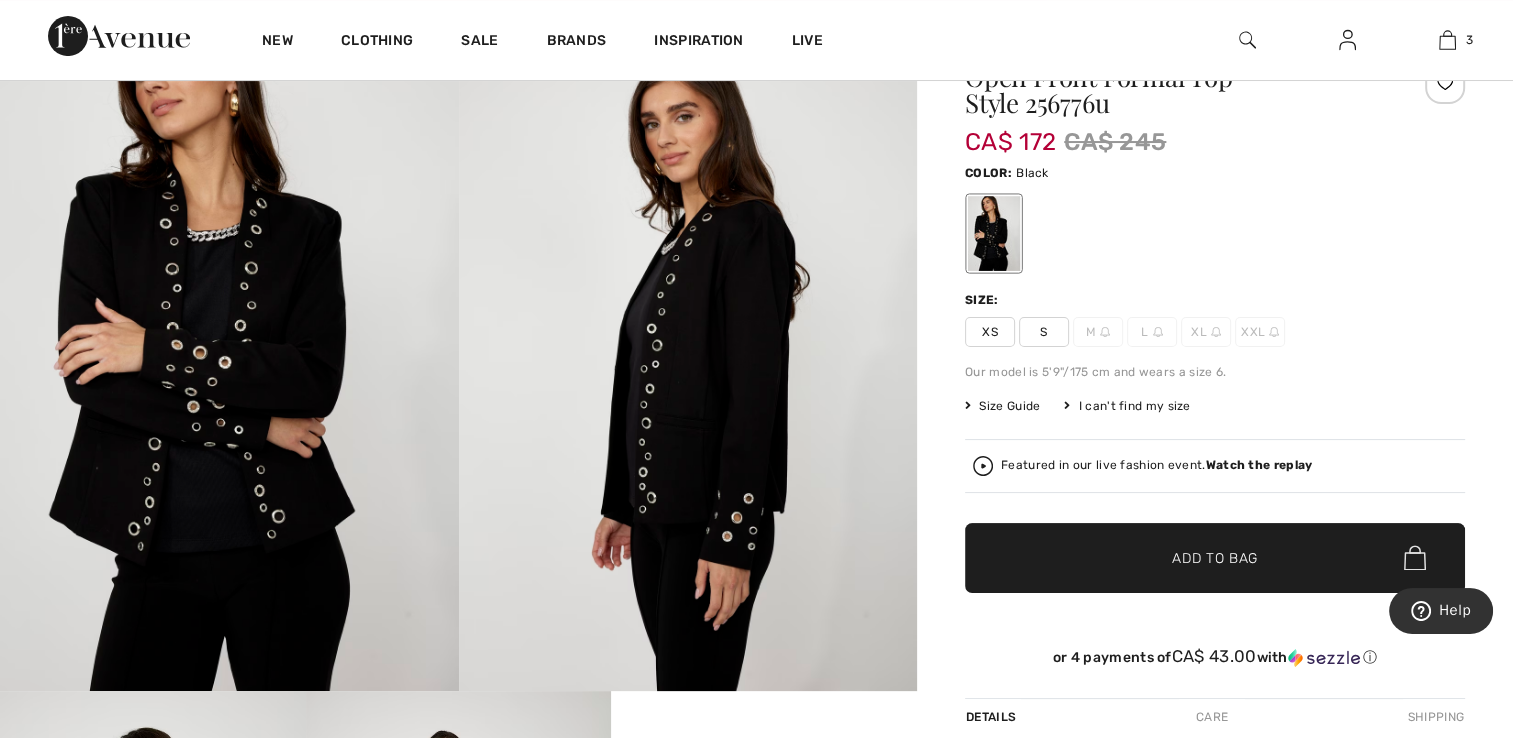 click on "I can't find my size" at bounding box center [1127, 406] 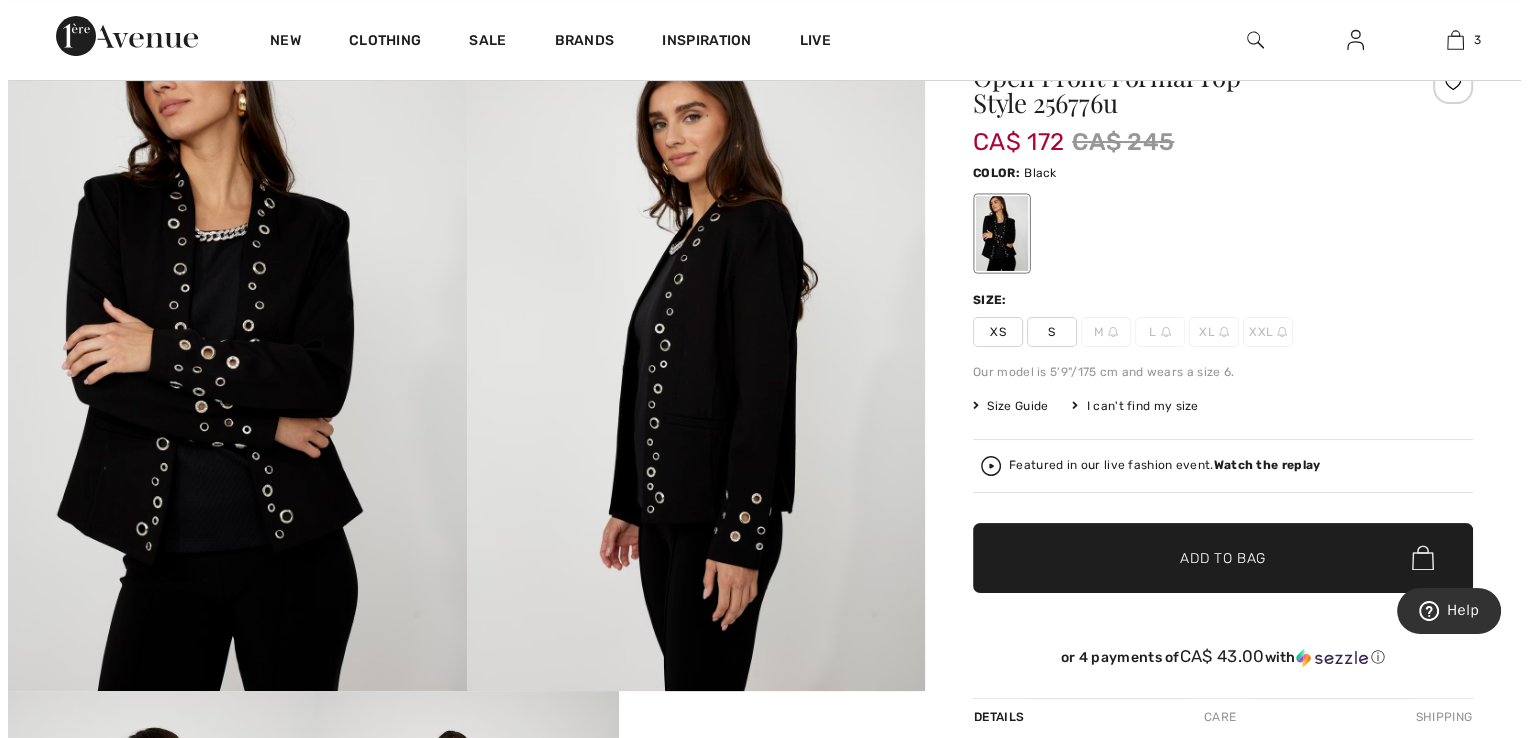 scroll, scrollTop: 211, scrollLeft: 0, axis: vertical 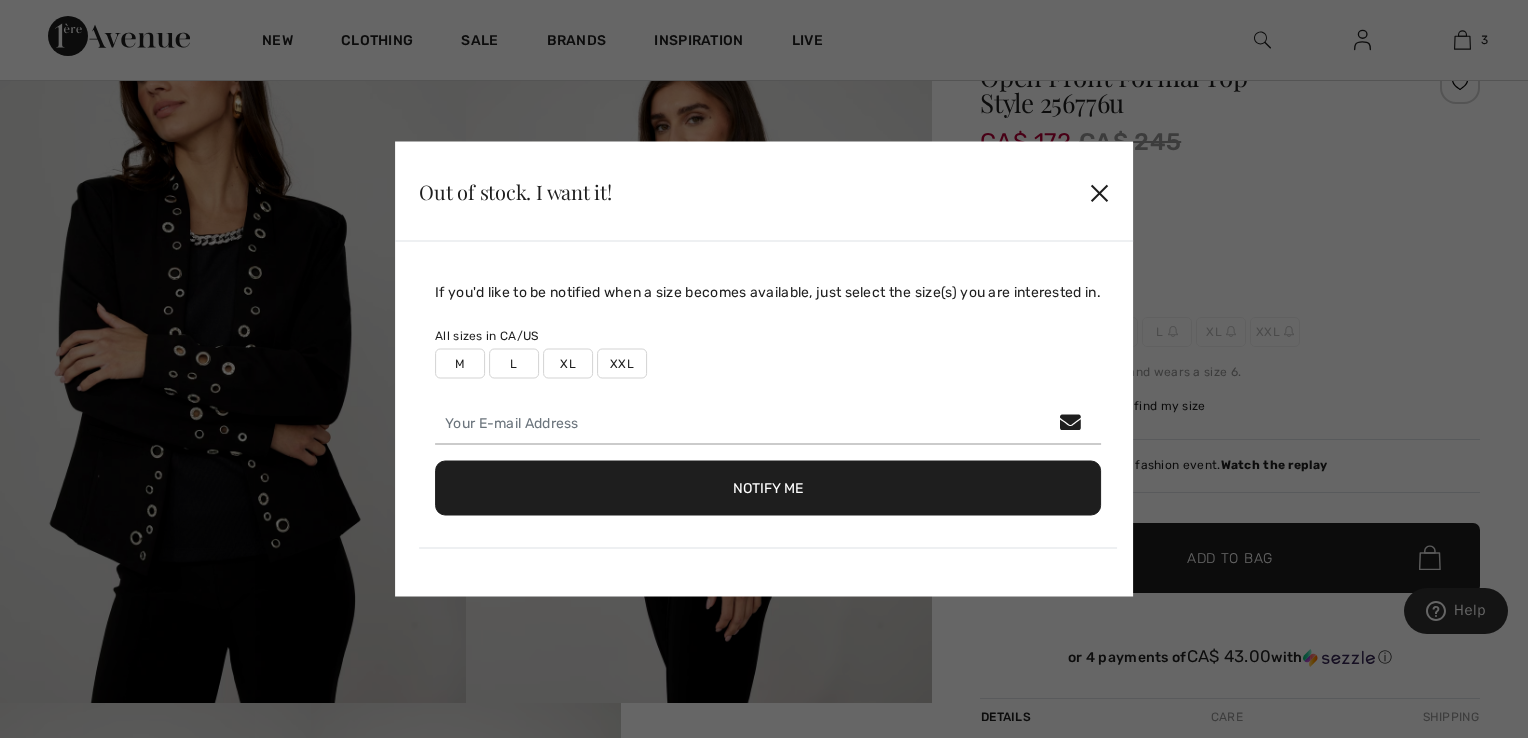 click on "XXL" at bounding box center [622, 364] 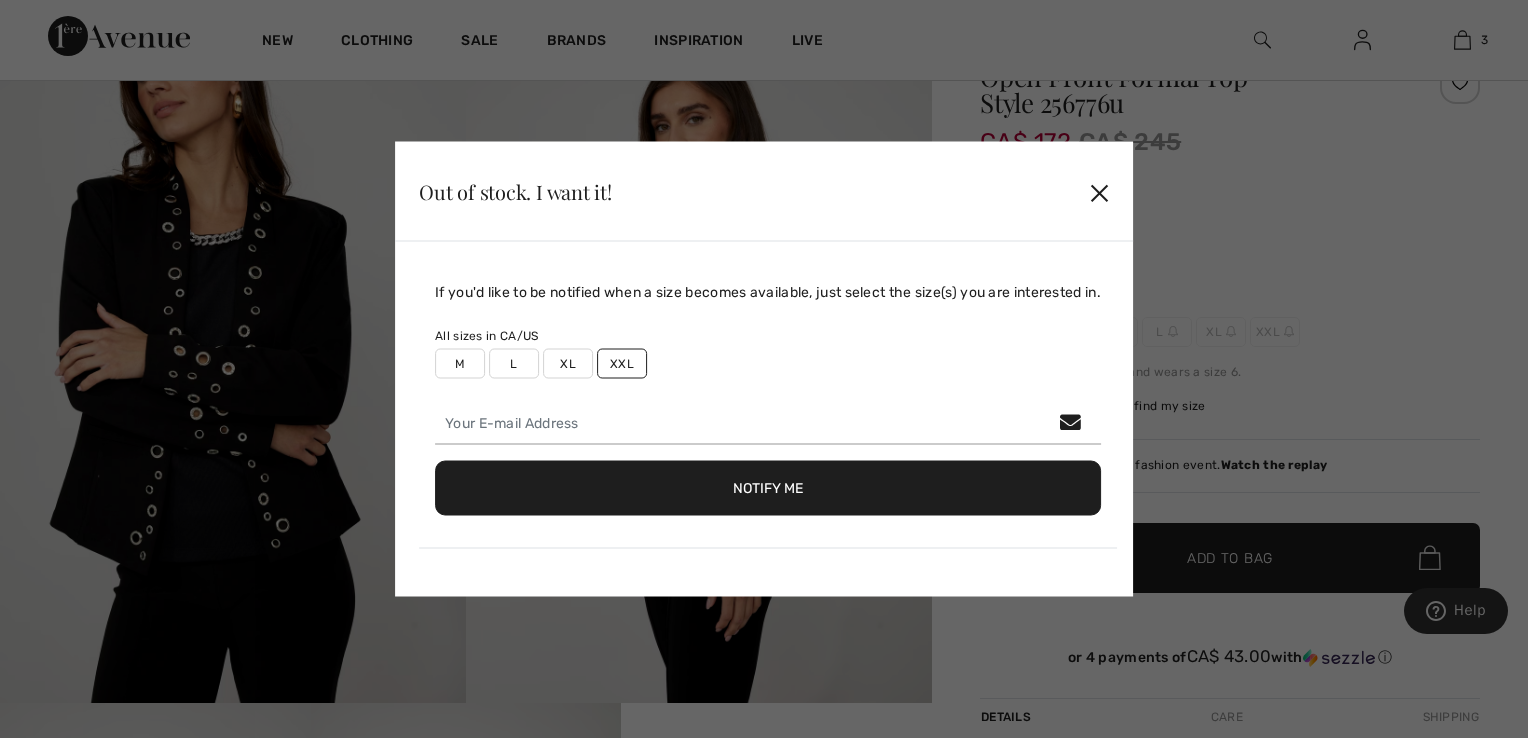 click on "Notify Me" at bounding box center [768, 488] 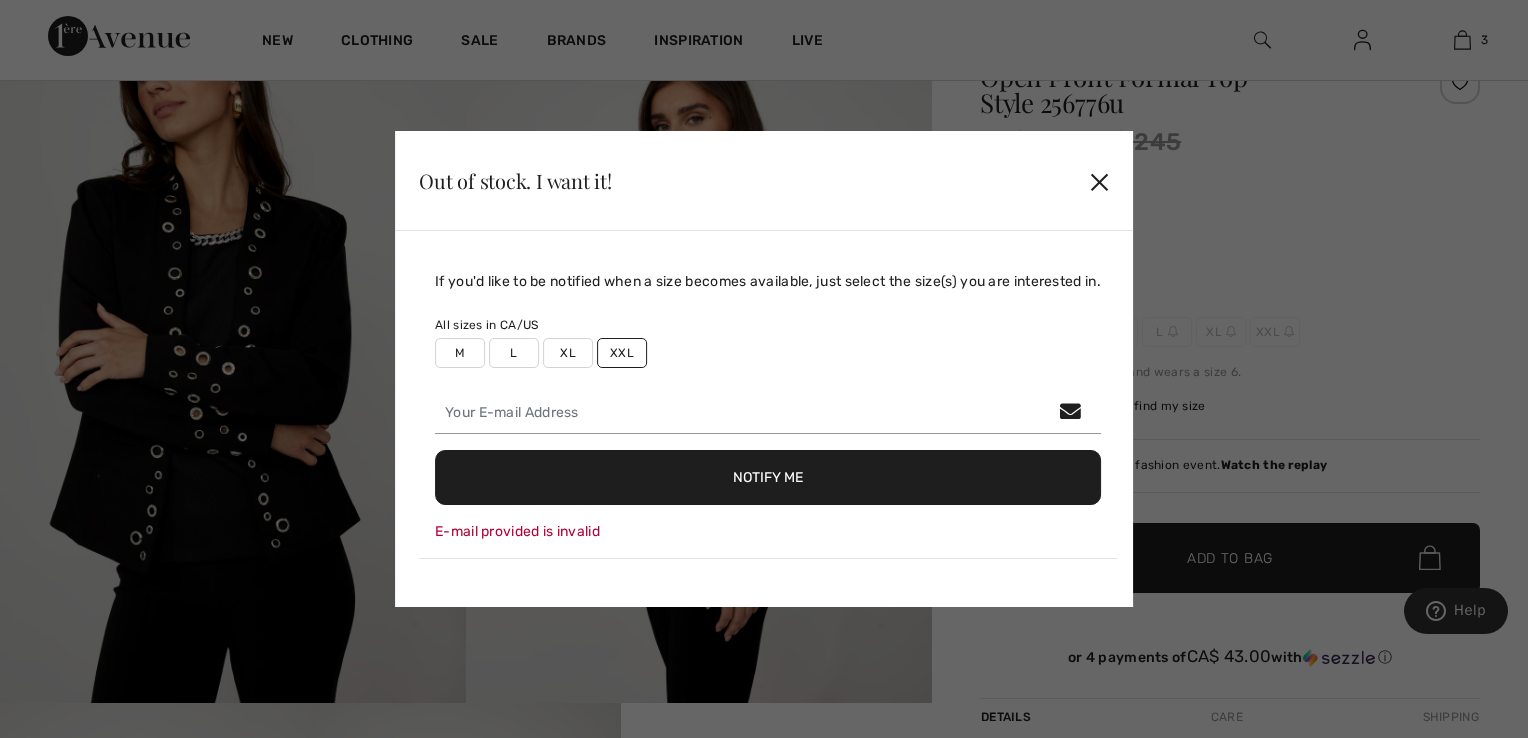 click on "✕" at bounding box center [1099, 181] 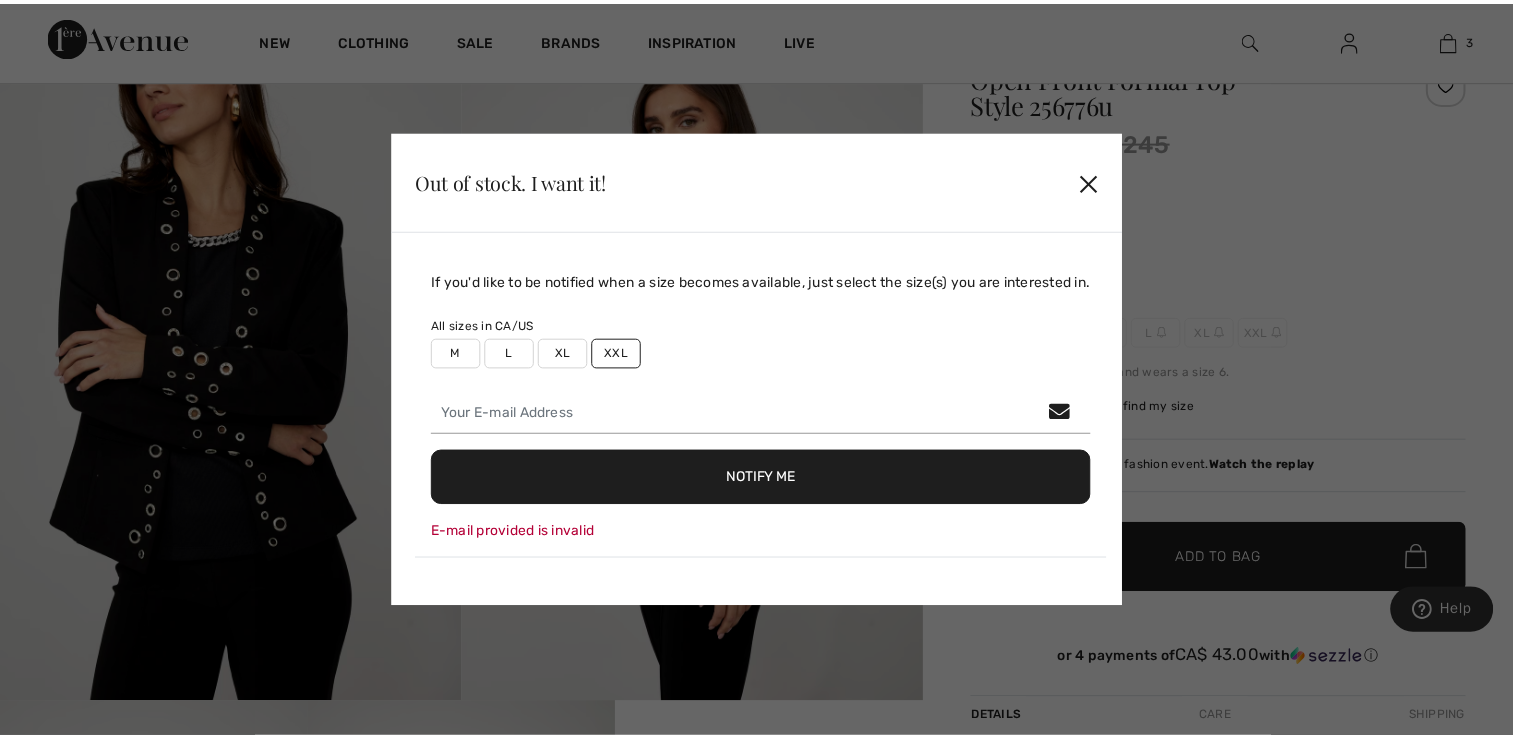 scroll, scrollTop: 210, scrollLeft: 0, axis: vertical 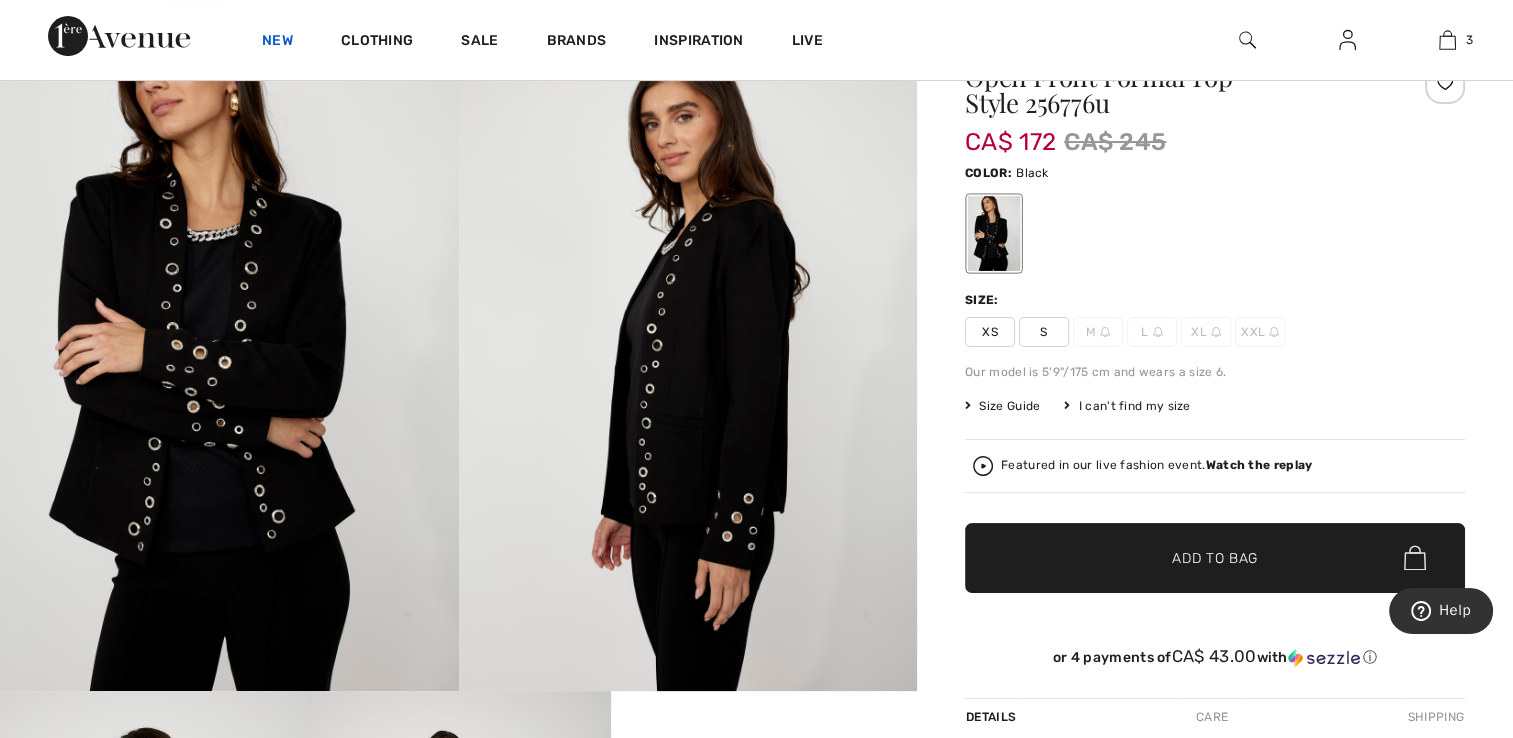 click on "New" at bounding box center (277, 42) 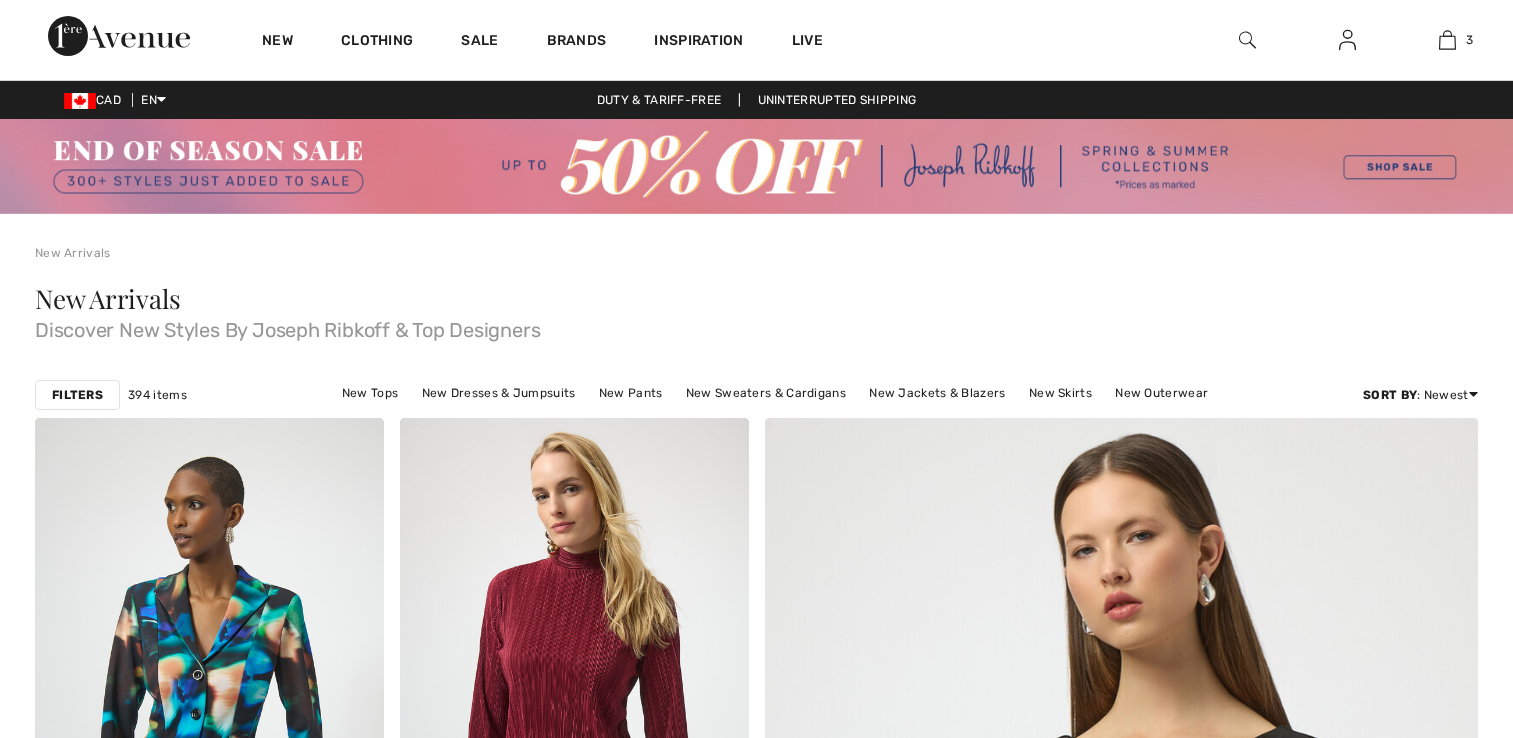 scroll, scrollTop: 0, scrollLeft: 0, axis: both 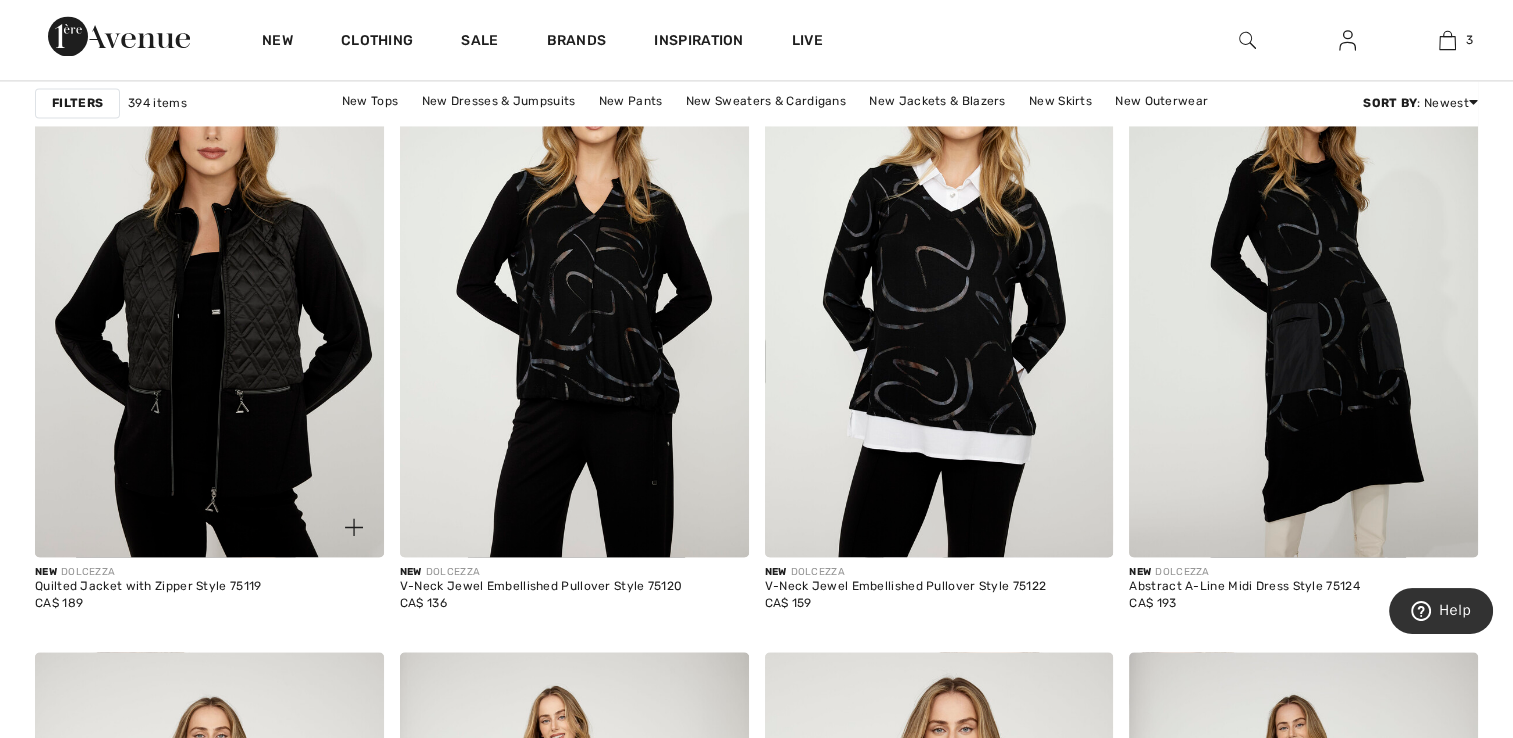 click at bounding box center (209, 295) 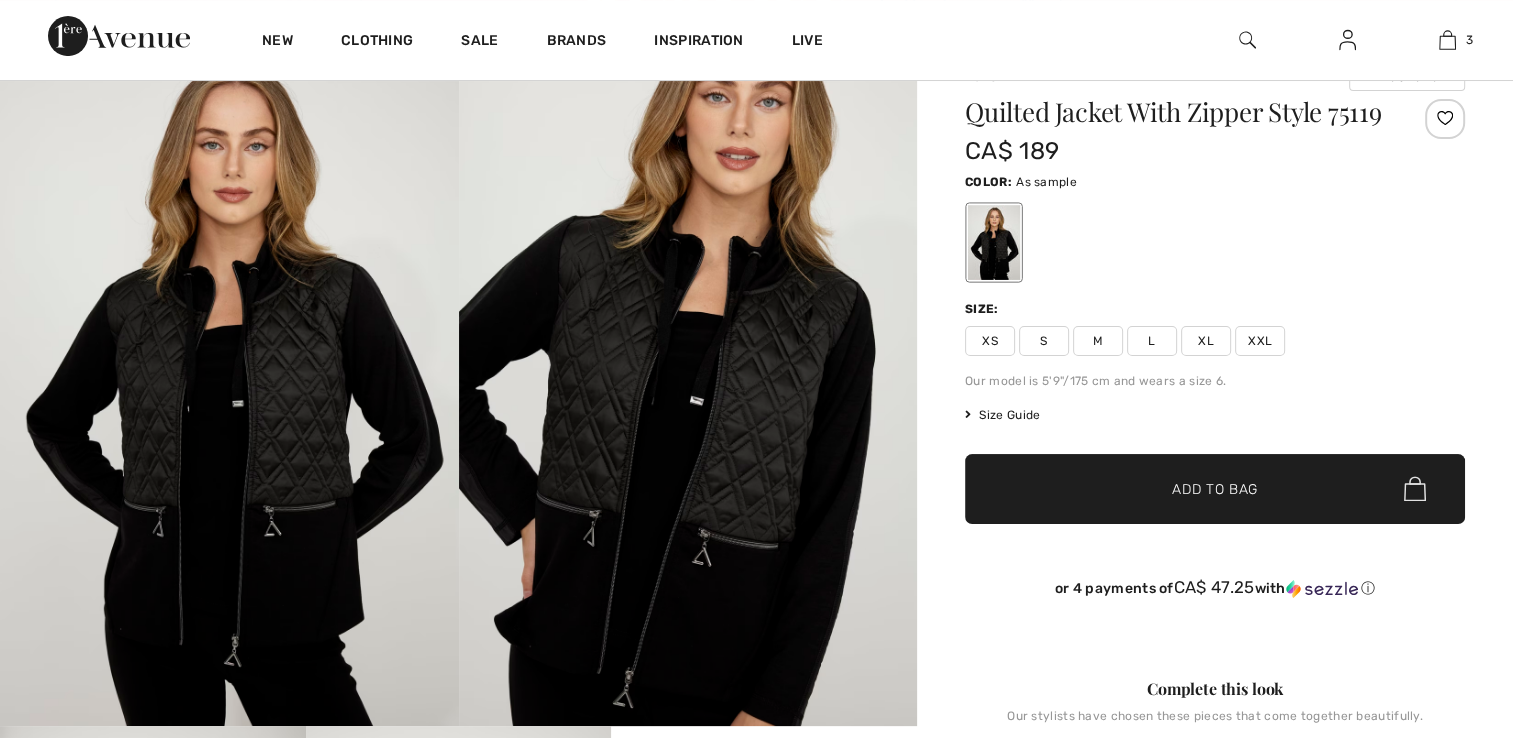 scroll, scrollTop: 0, scrollLeft: 0, axis: both 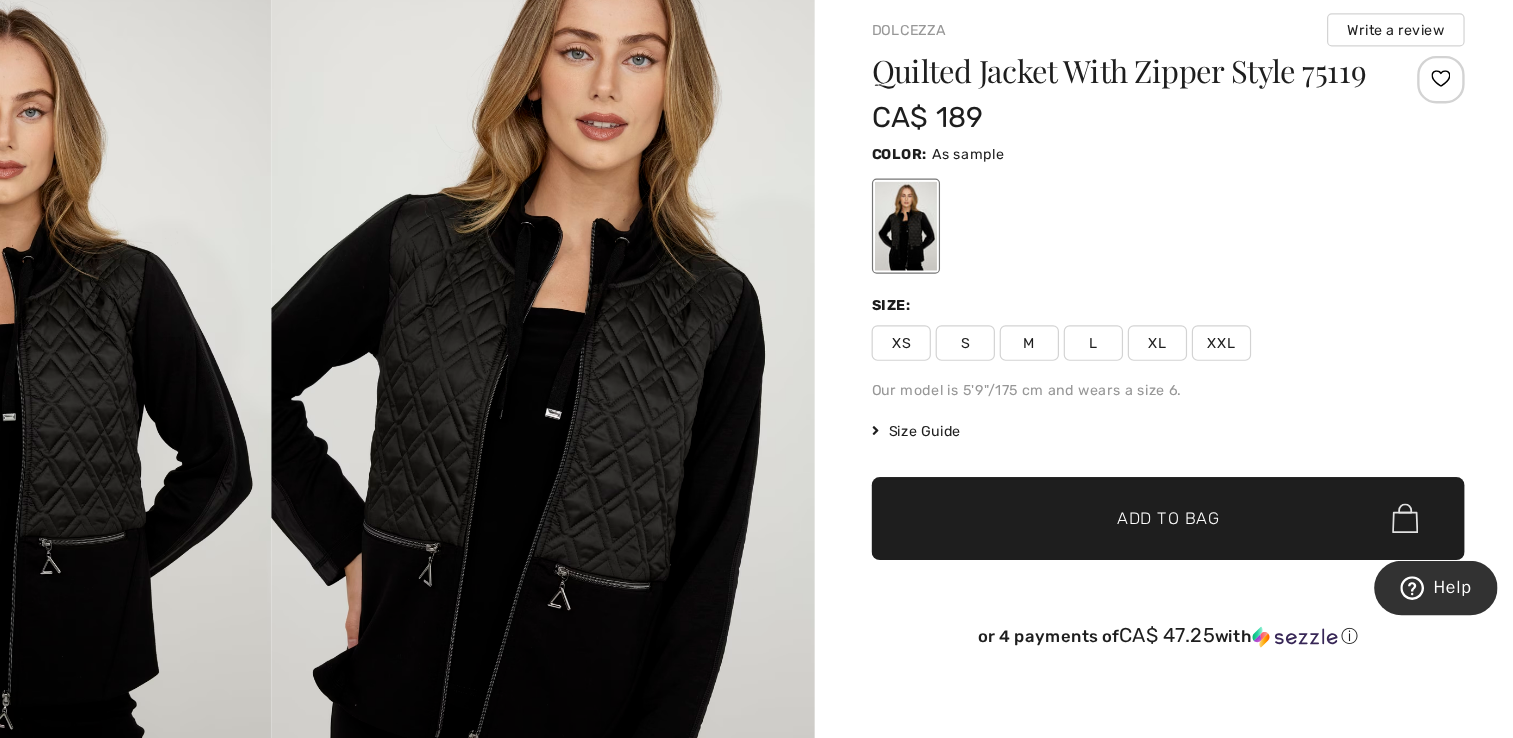 click on "XXL" at bounding box center [1260, 404] 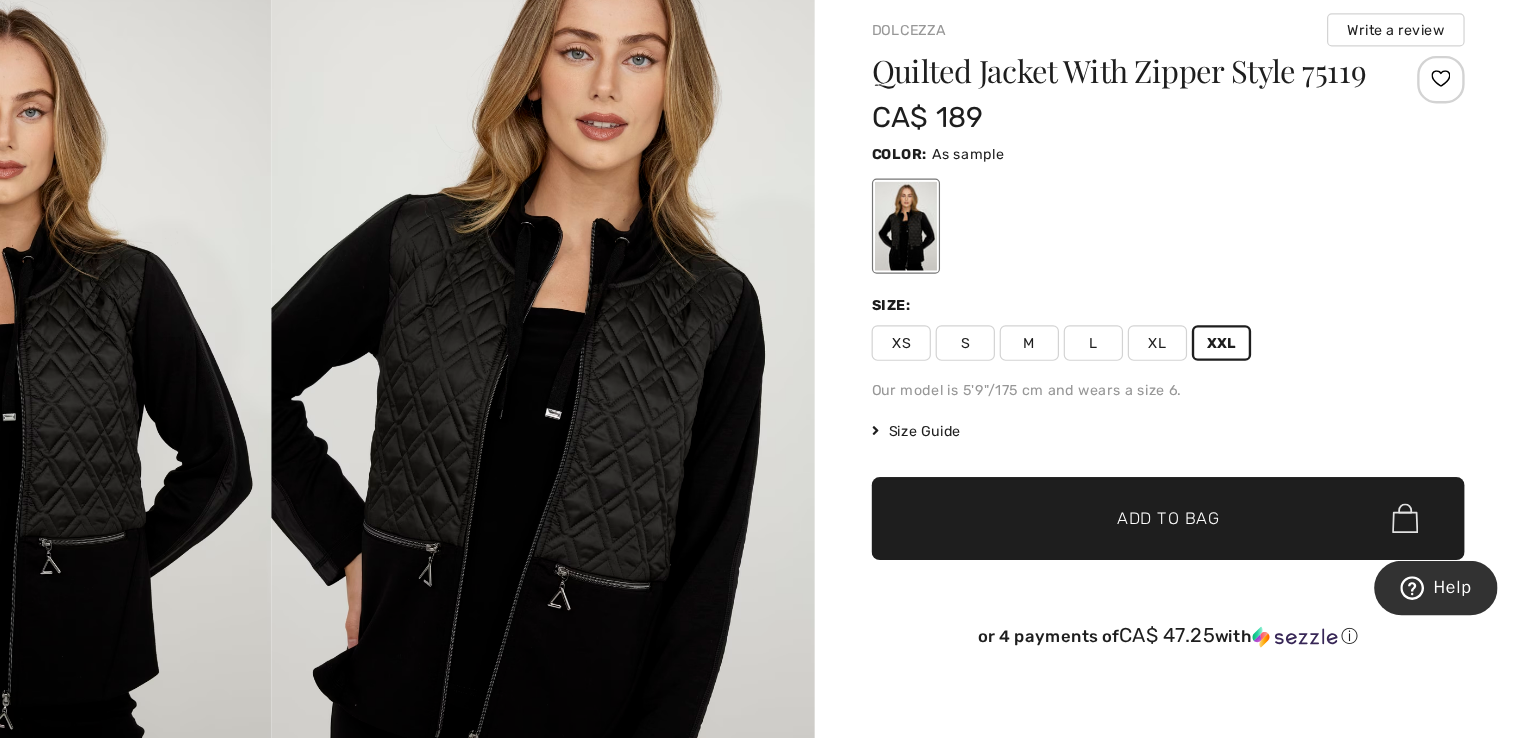 click on "Add to Bag" at bounding box center (1215, 551) 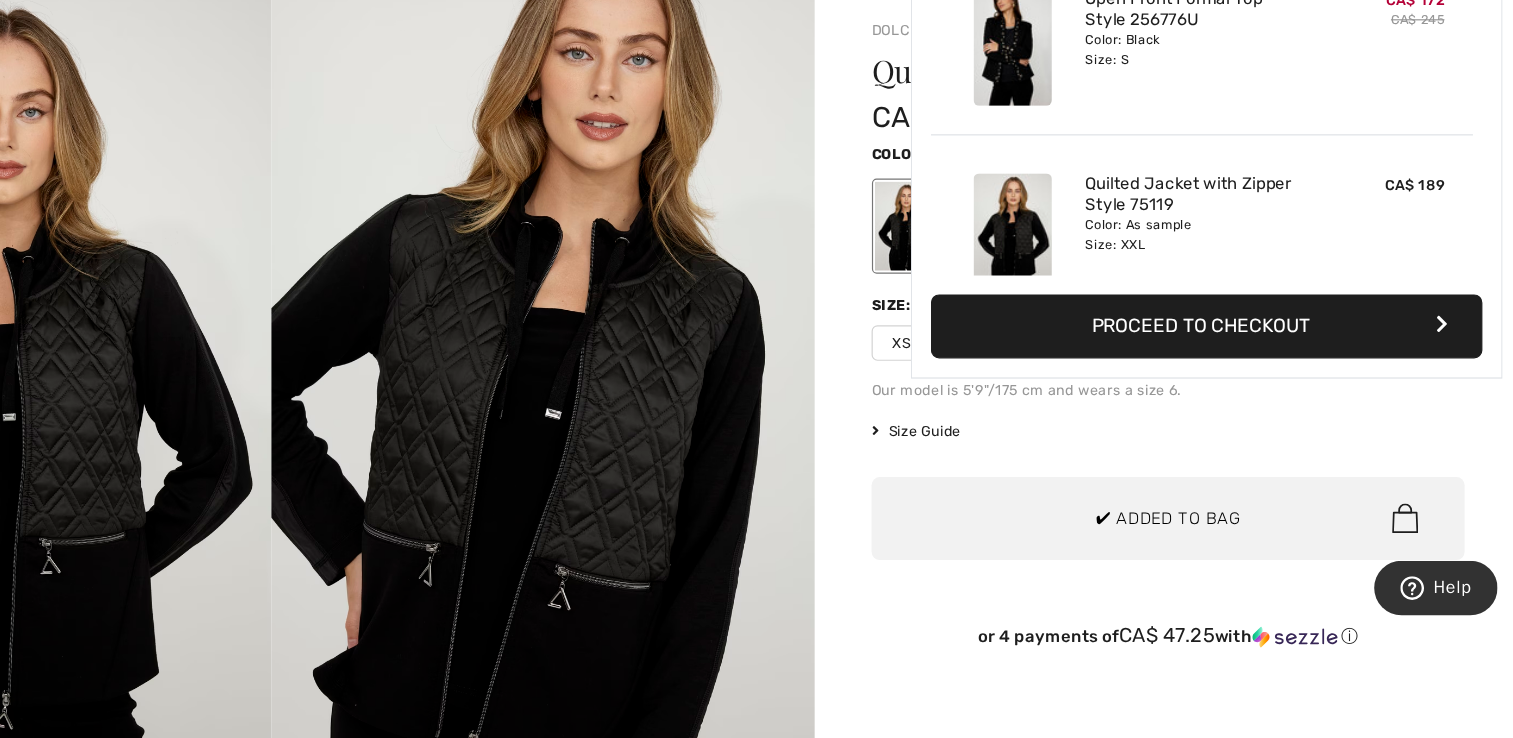 scroll, scrollTop: 372, scrollLeft: 0, axis: vertical 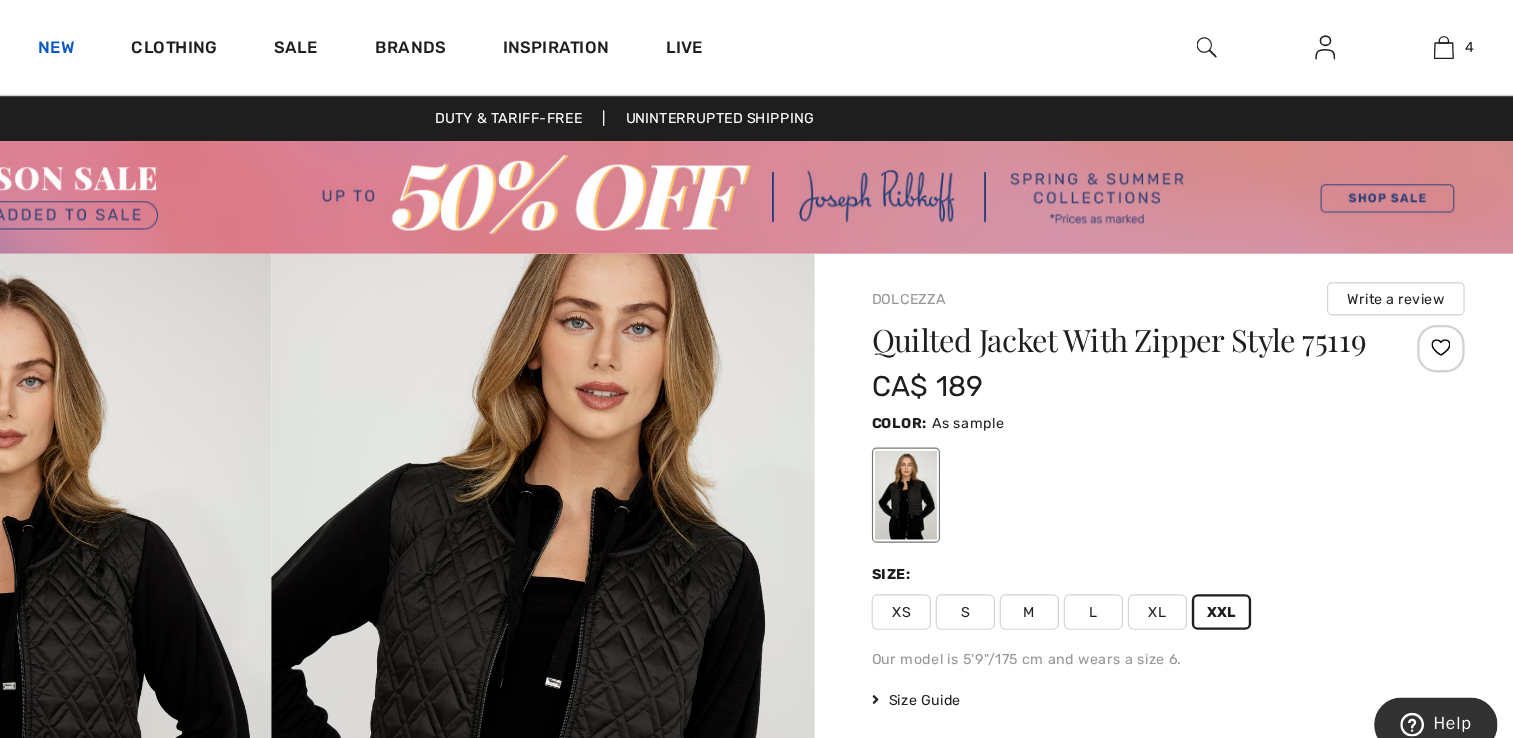 click on "New" at bounding box center (277, 42) 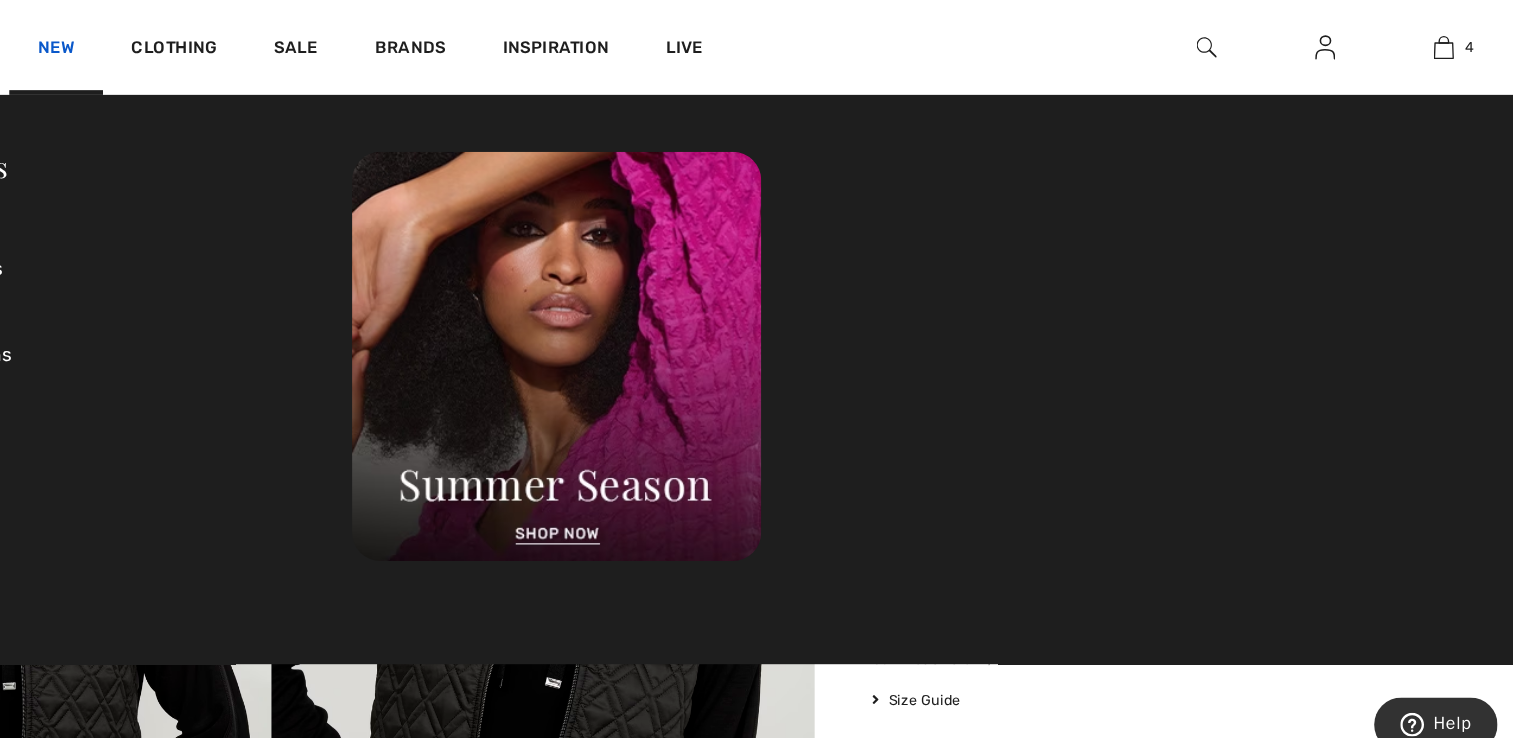 click on "New" at bounding box center (277, 42) 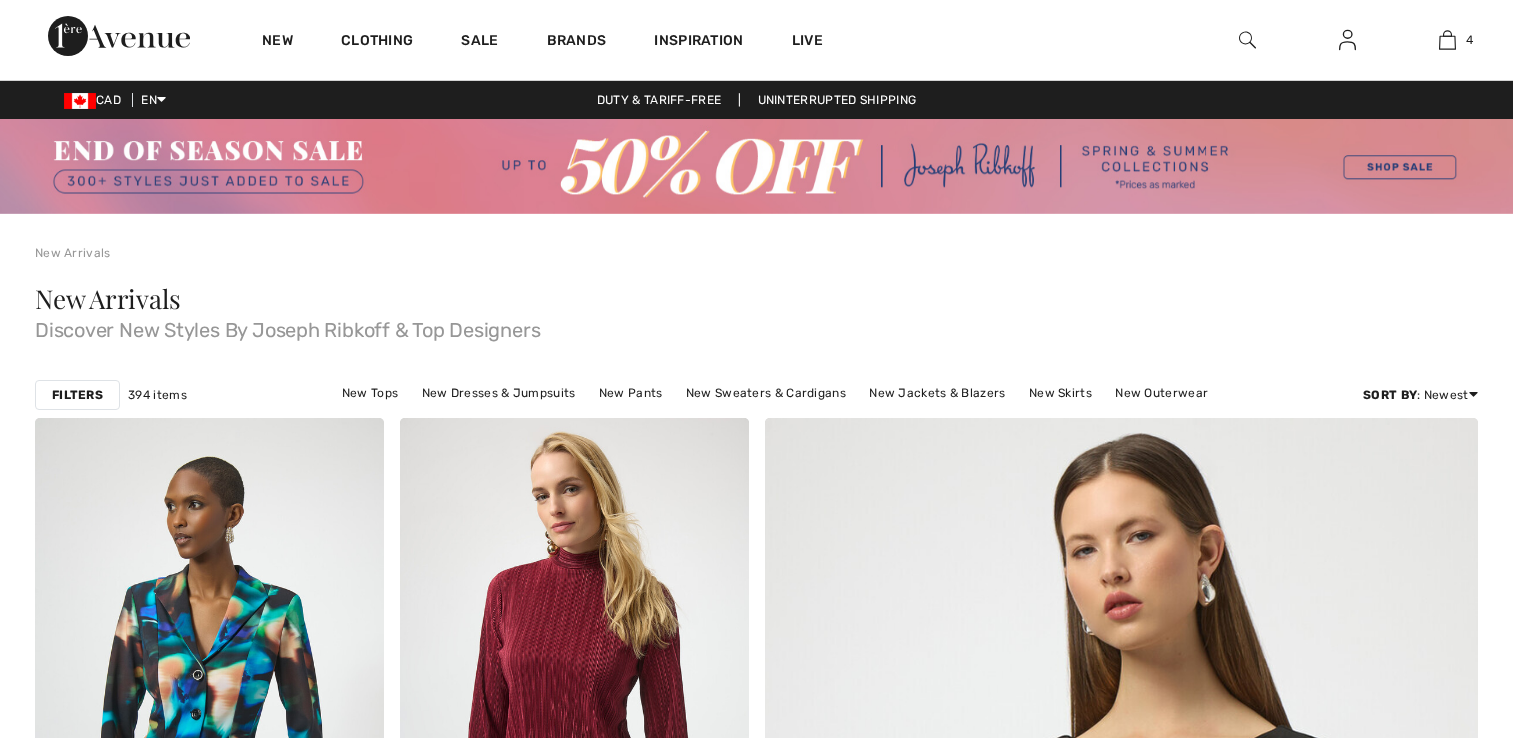 scroll, scrollTop: 0, scrollLeft: 0, axis: both 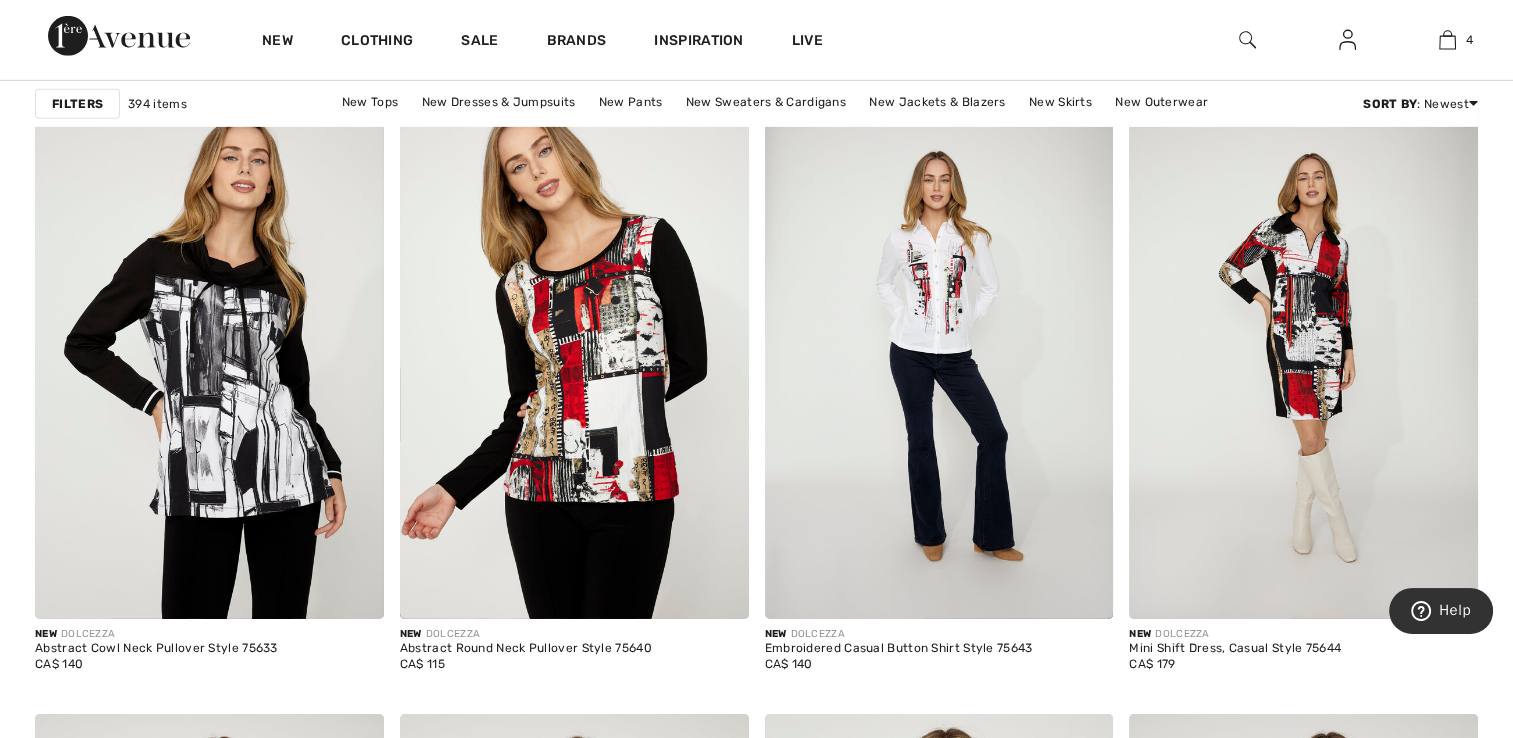 click at bounding box center [1303, 357] 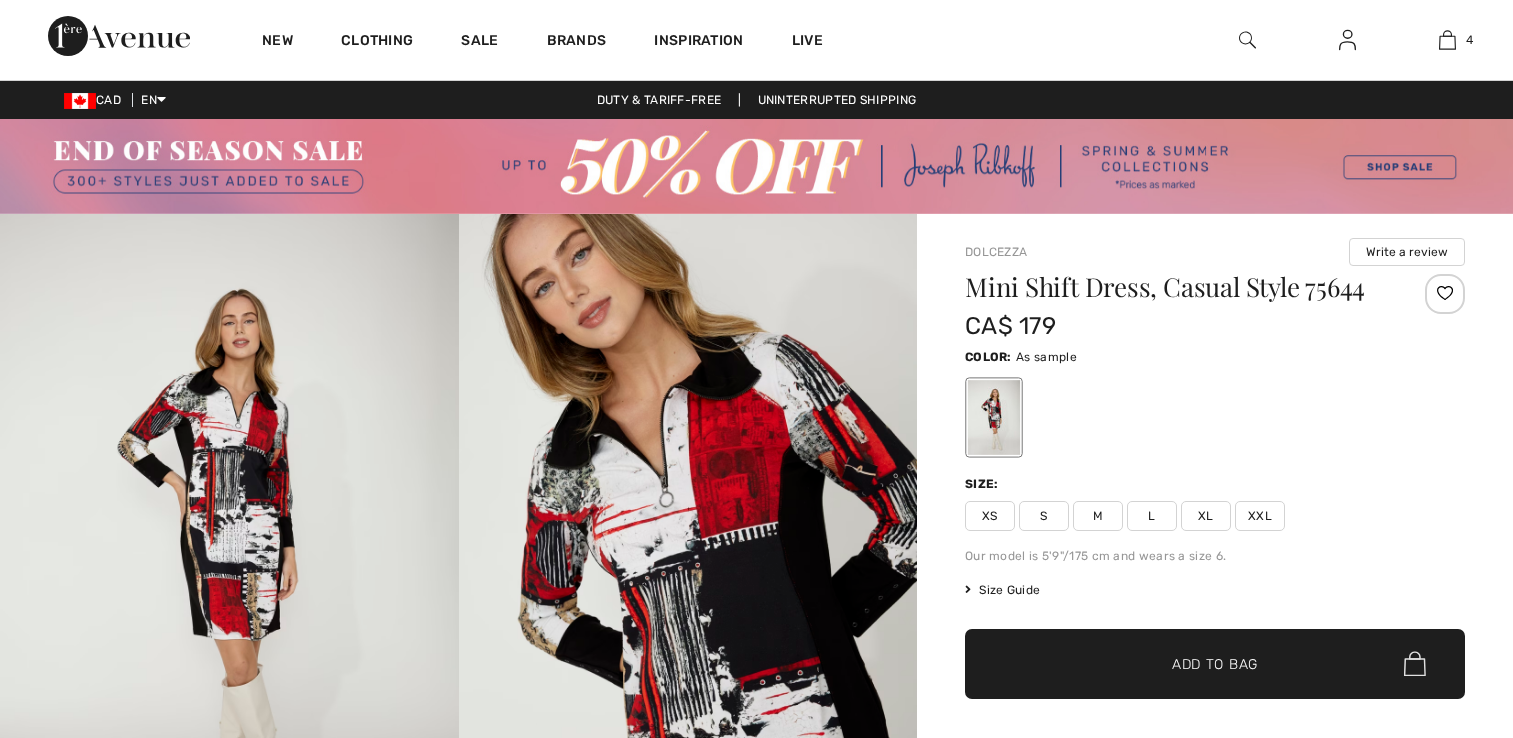 scroll, scrollTop: 0, scrollLeft: 0, axis: both 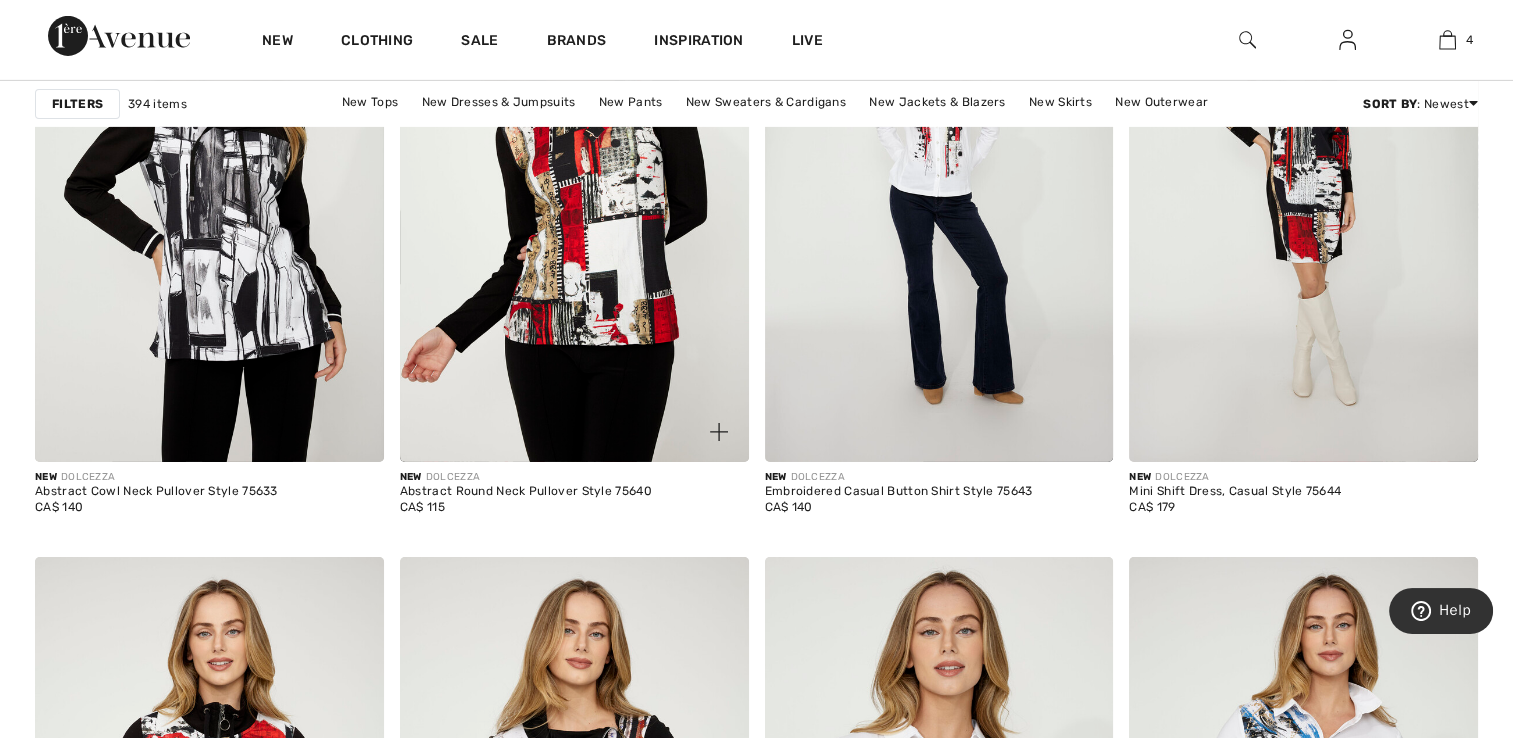click at bounding box center (574, 200) 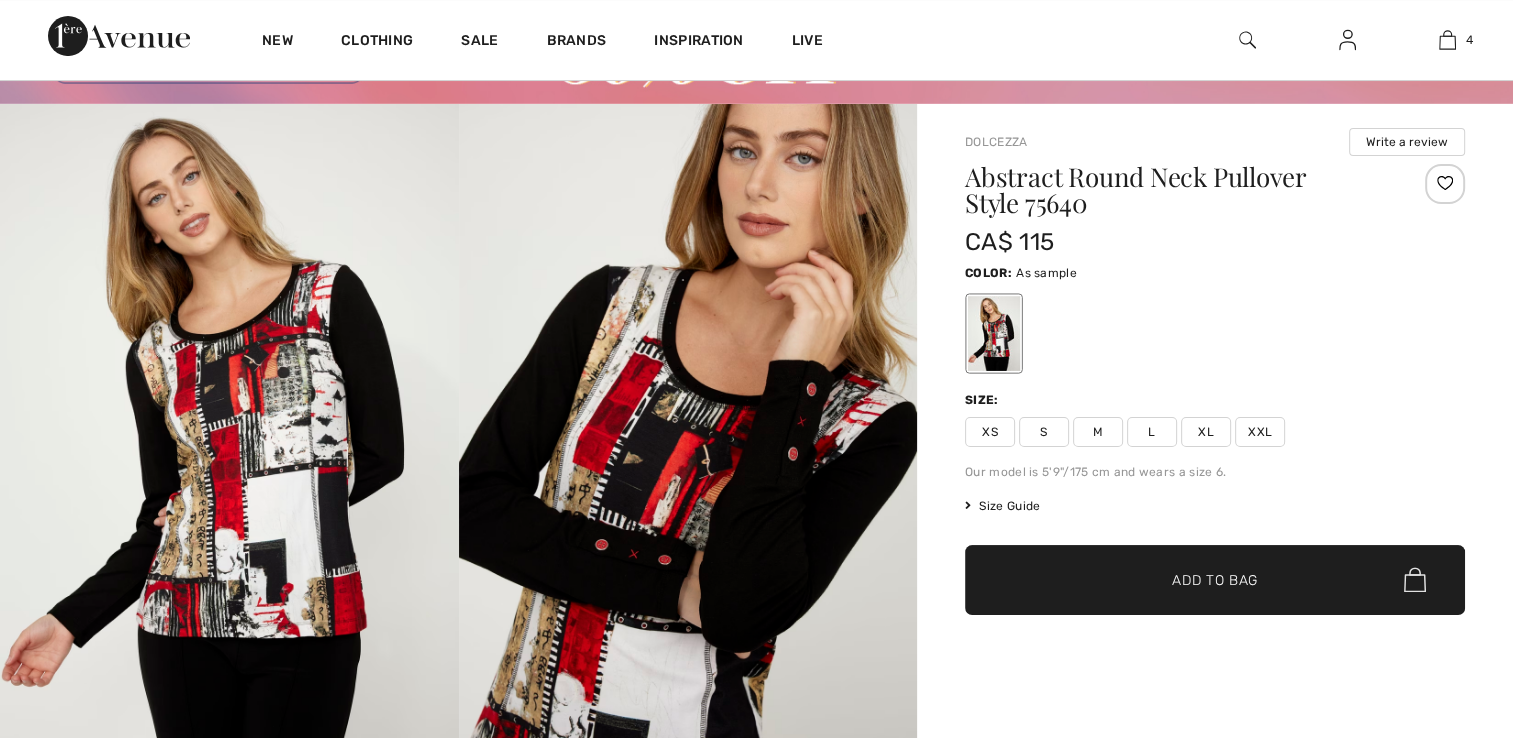 scroll, scrollTop: 0, scrollLeft: 0, axis: both 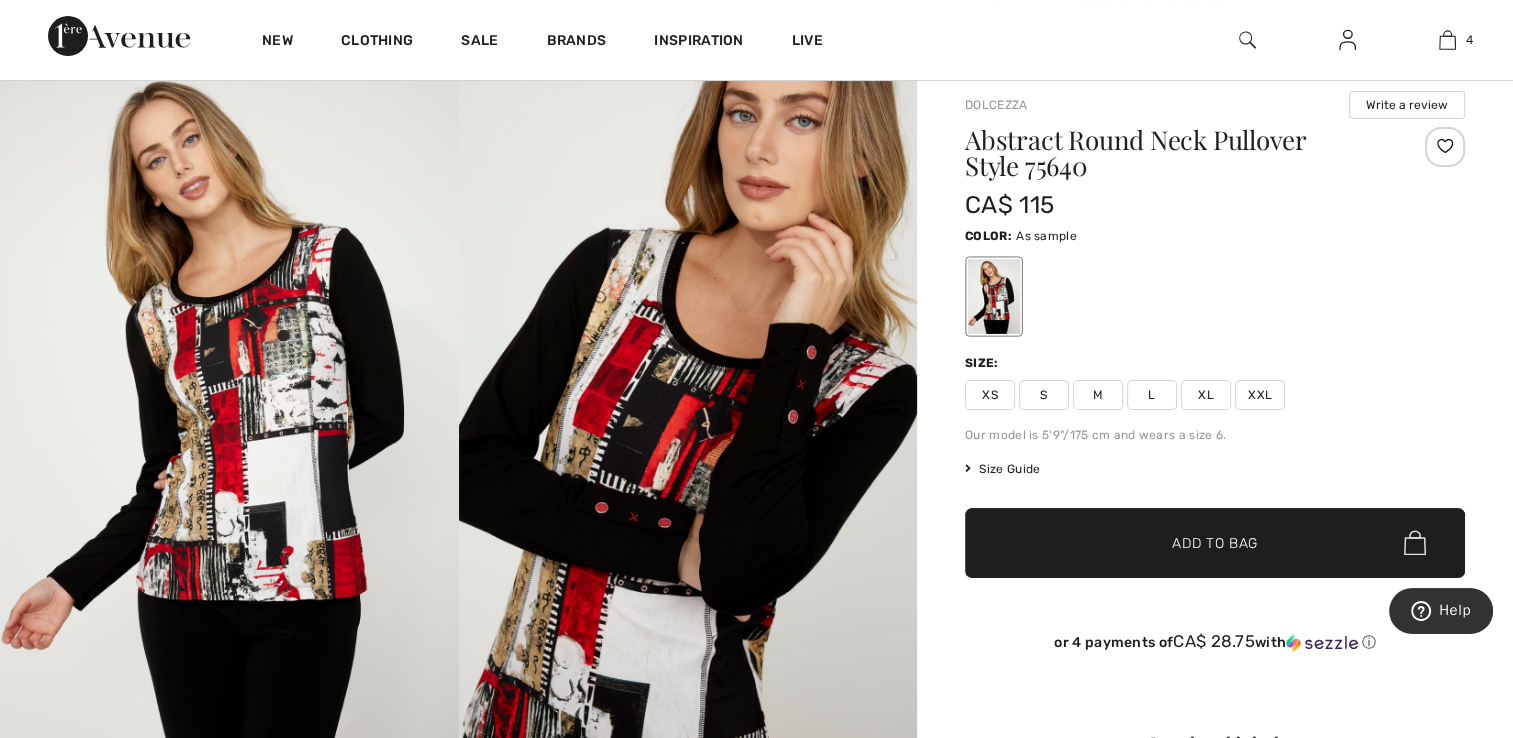 click on "XXL" at bounding box center [1260, 395] 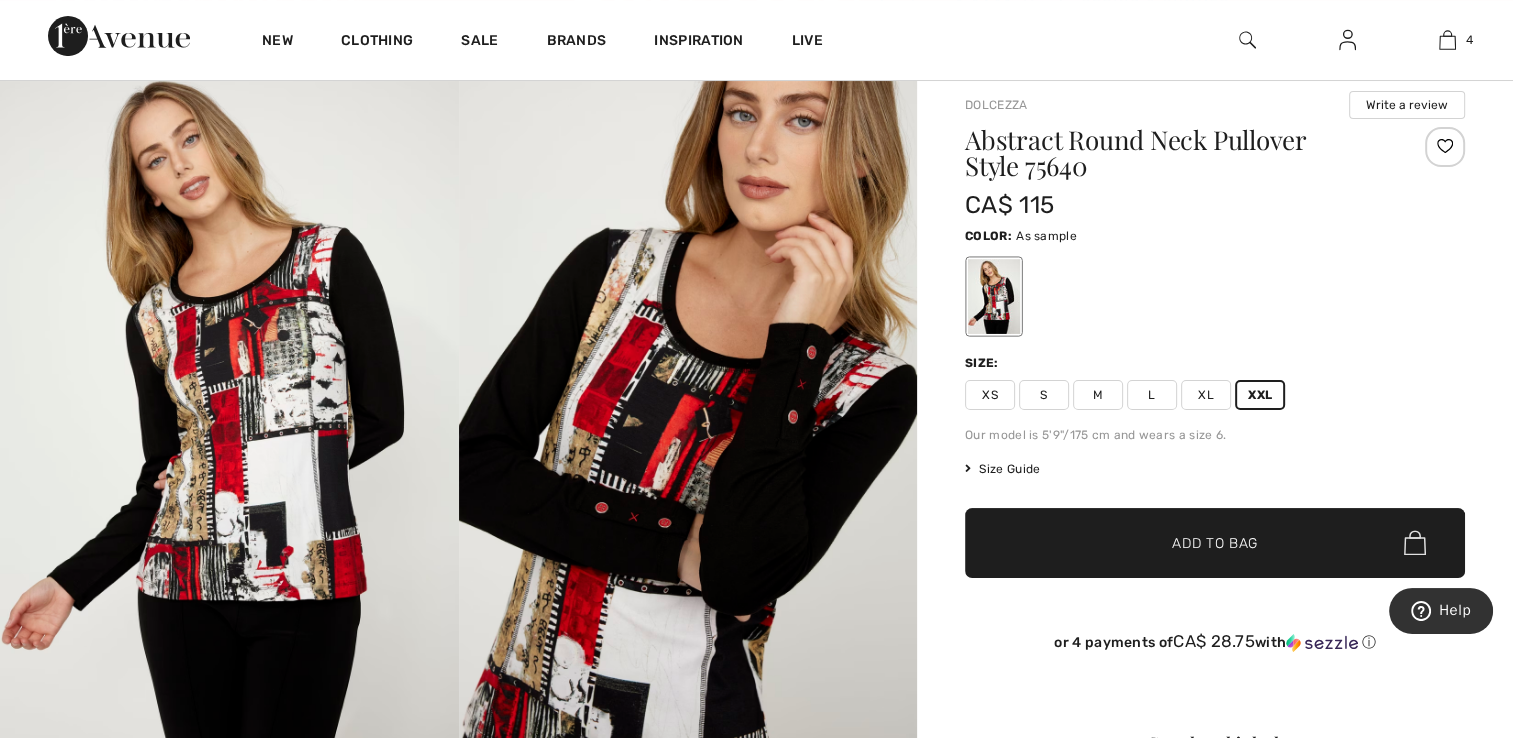 click on "Add to Bag" at bounding box center [1215, 542] 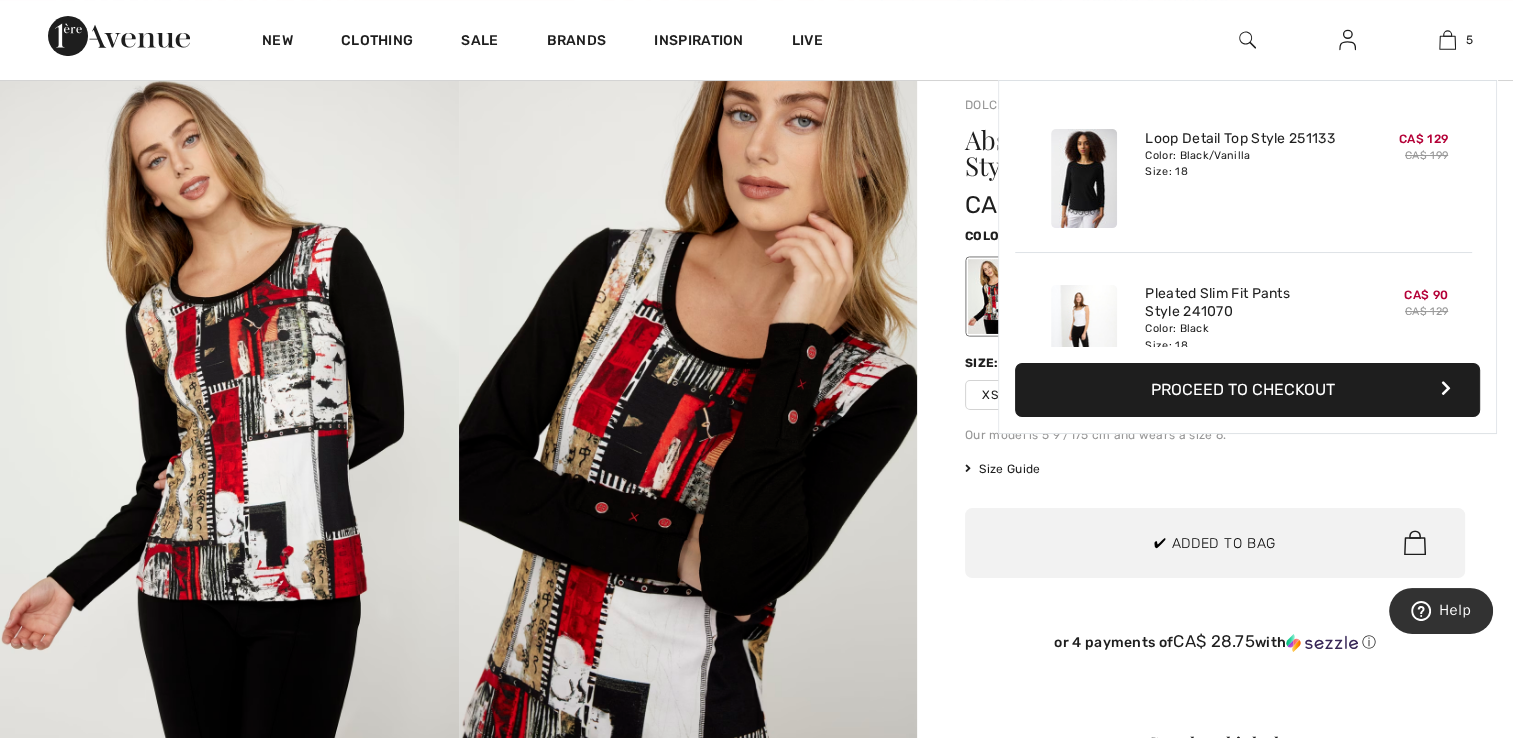 scroll, scrollTop: 0, scrollLeft: 0, axis: both 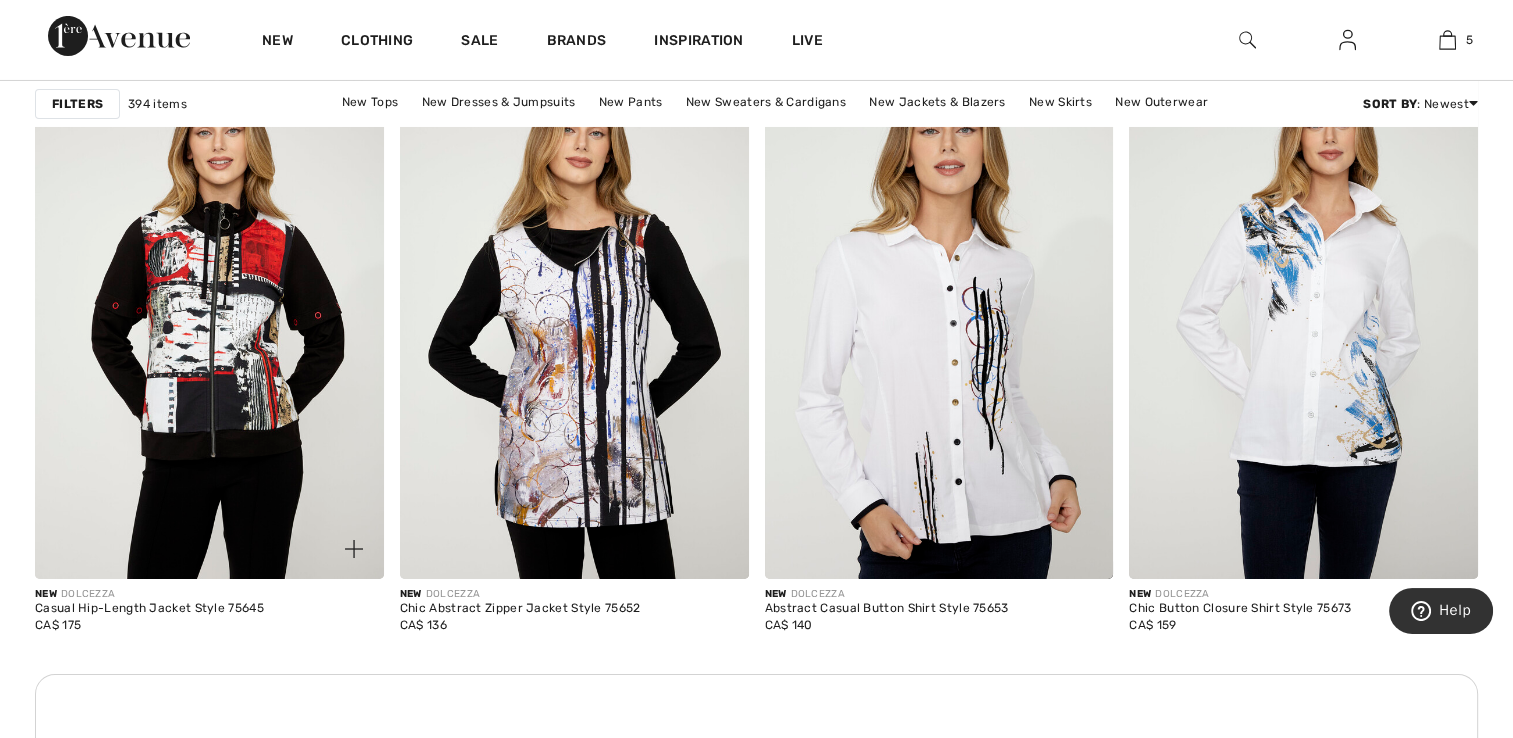 click at bounding box center [209, 317] 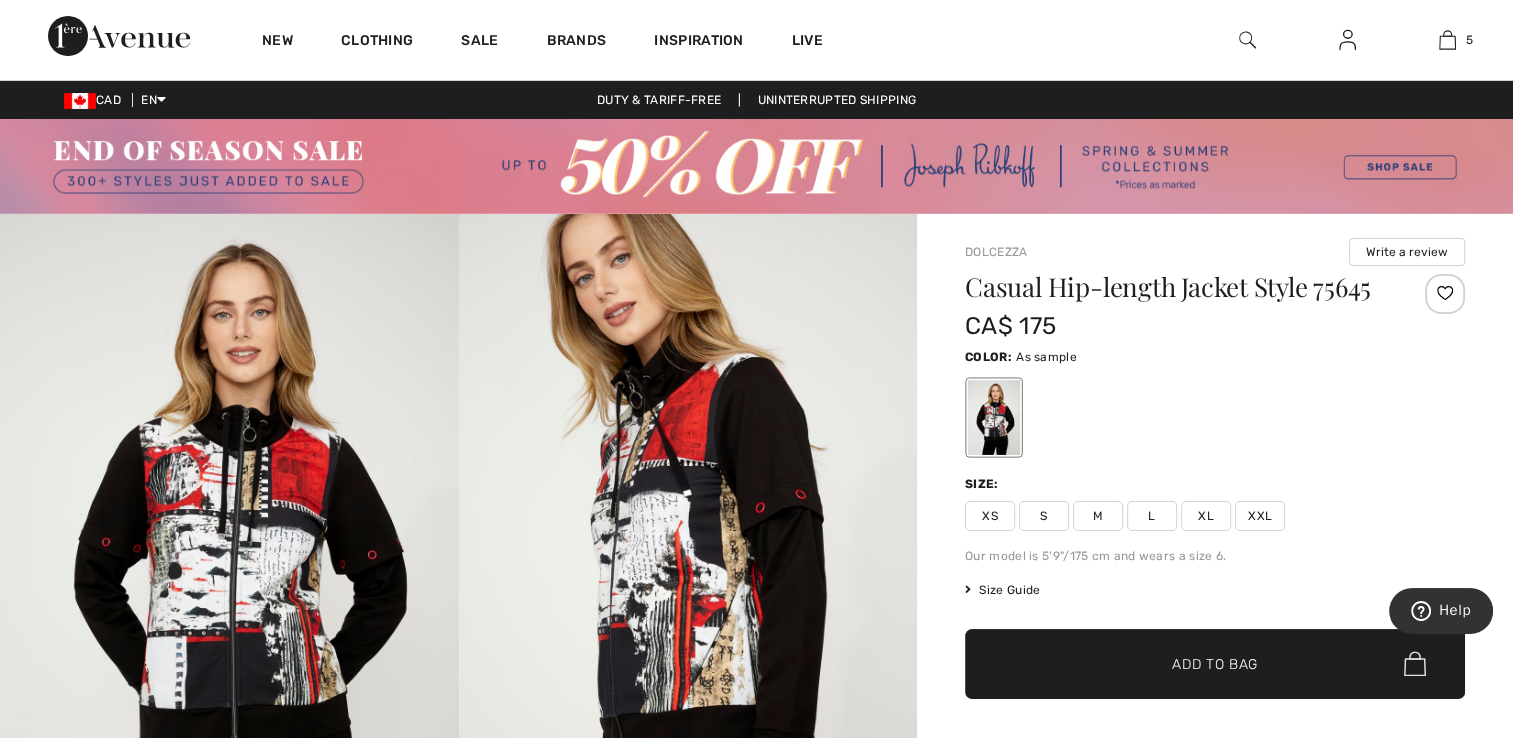 scroll, scrollTop: 321, scrollLeft: 0, axis: vertical 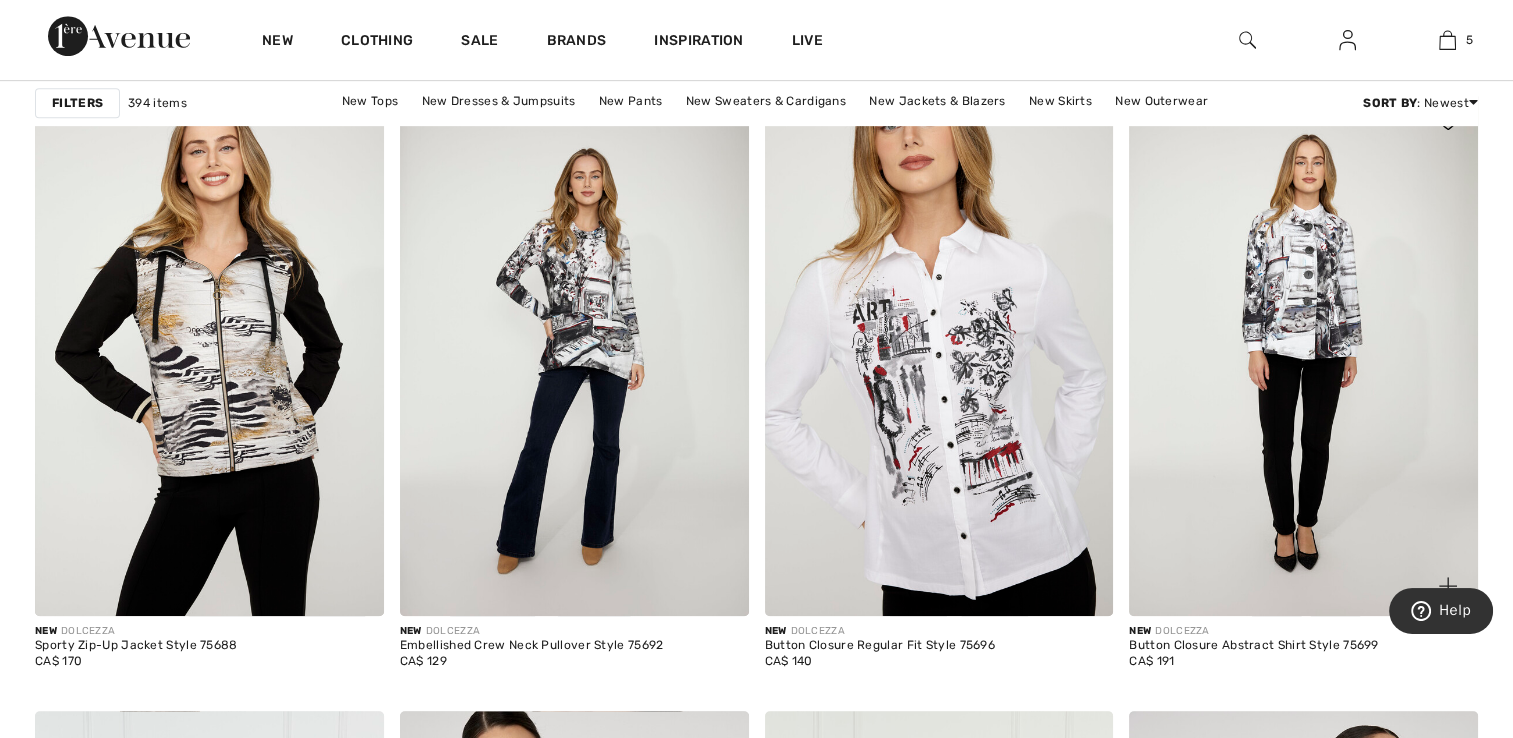 click at bounding box center (1303, 353) 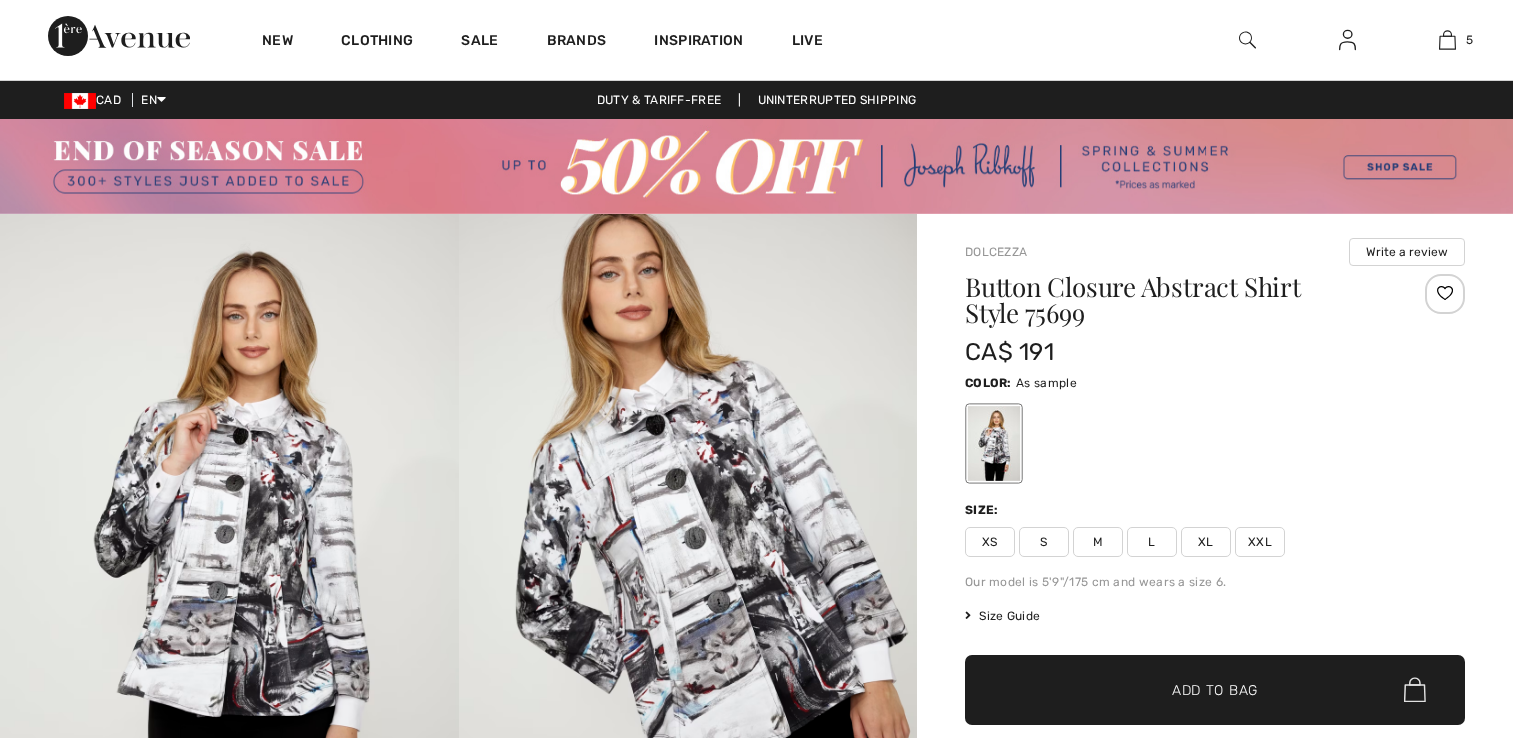 scroll, scrollTop: 0, scrollLeft: 0, axis: both 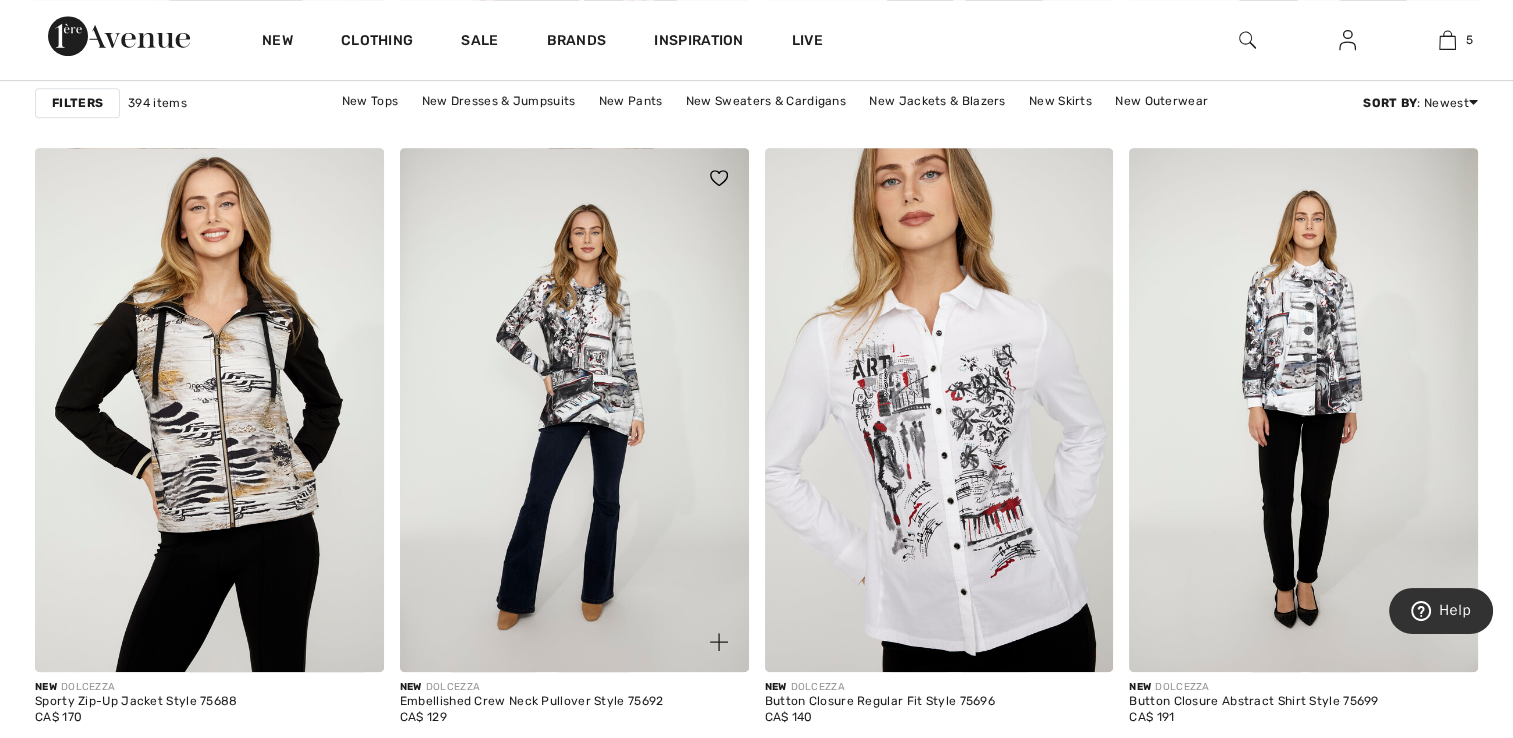 click at bounding box center [574, 409] 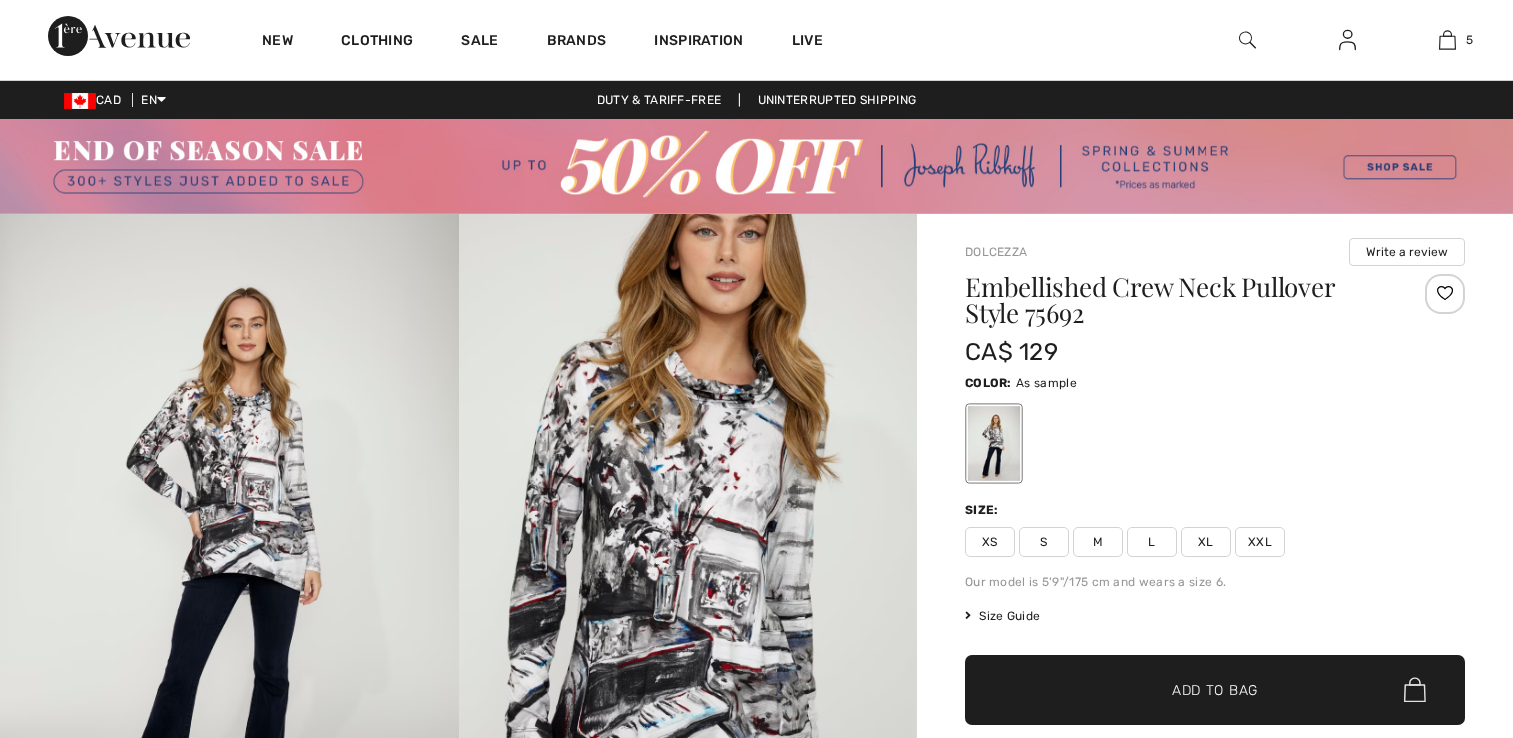scroll, scrollTop: 0, scrollLeft: 0, axis: both 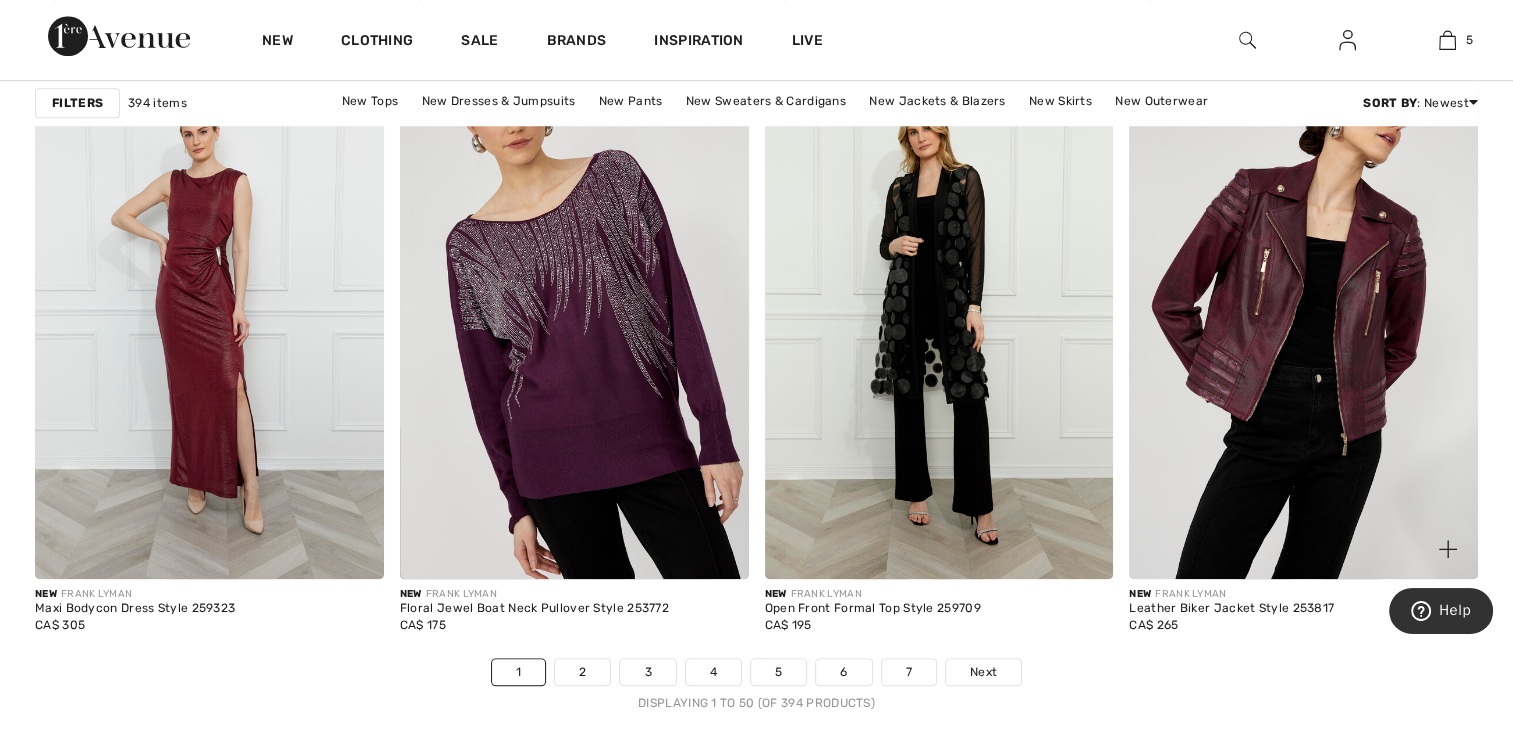 click at bounding box center [1303, 317] 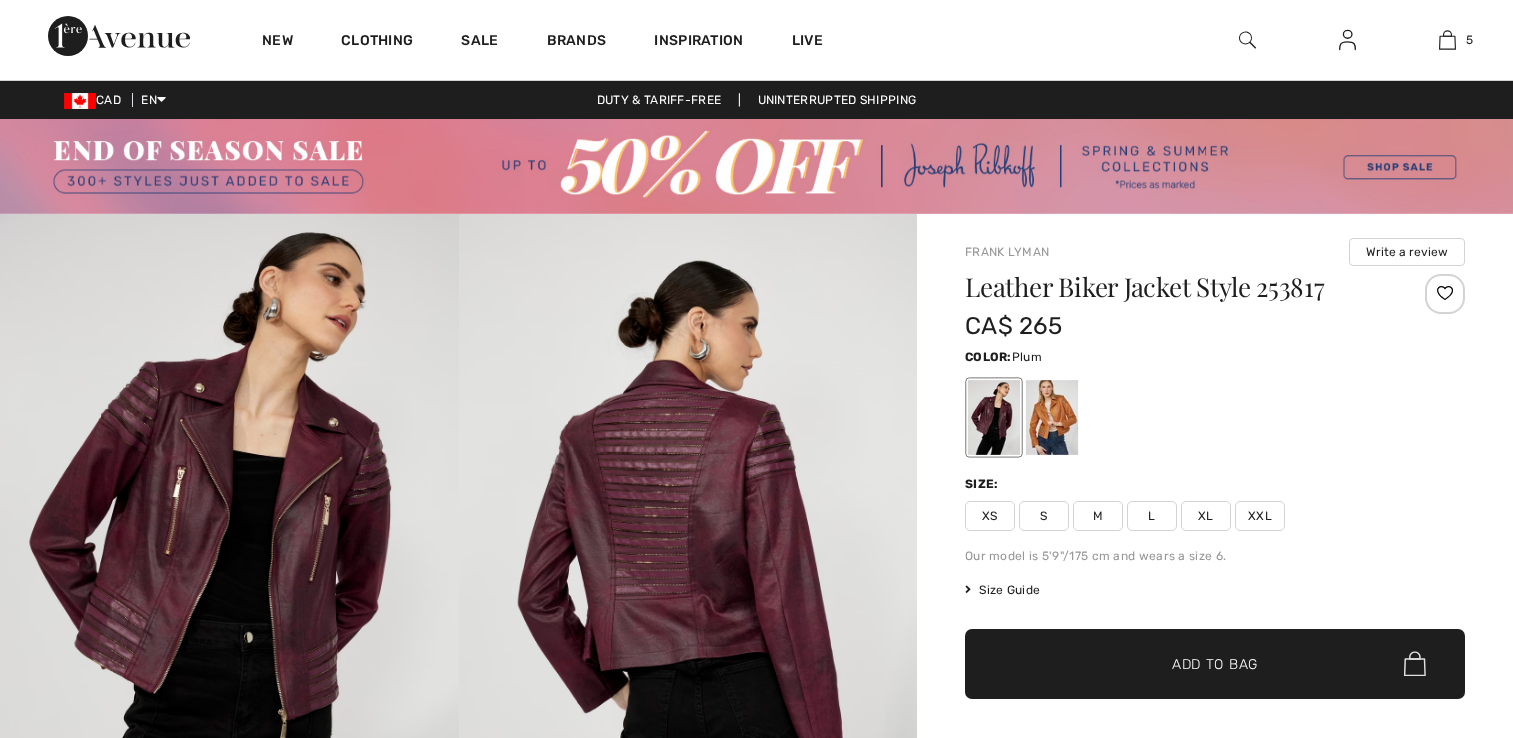 scroll, scrollTop: 0, scrollLeft: 0, axis: both 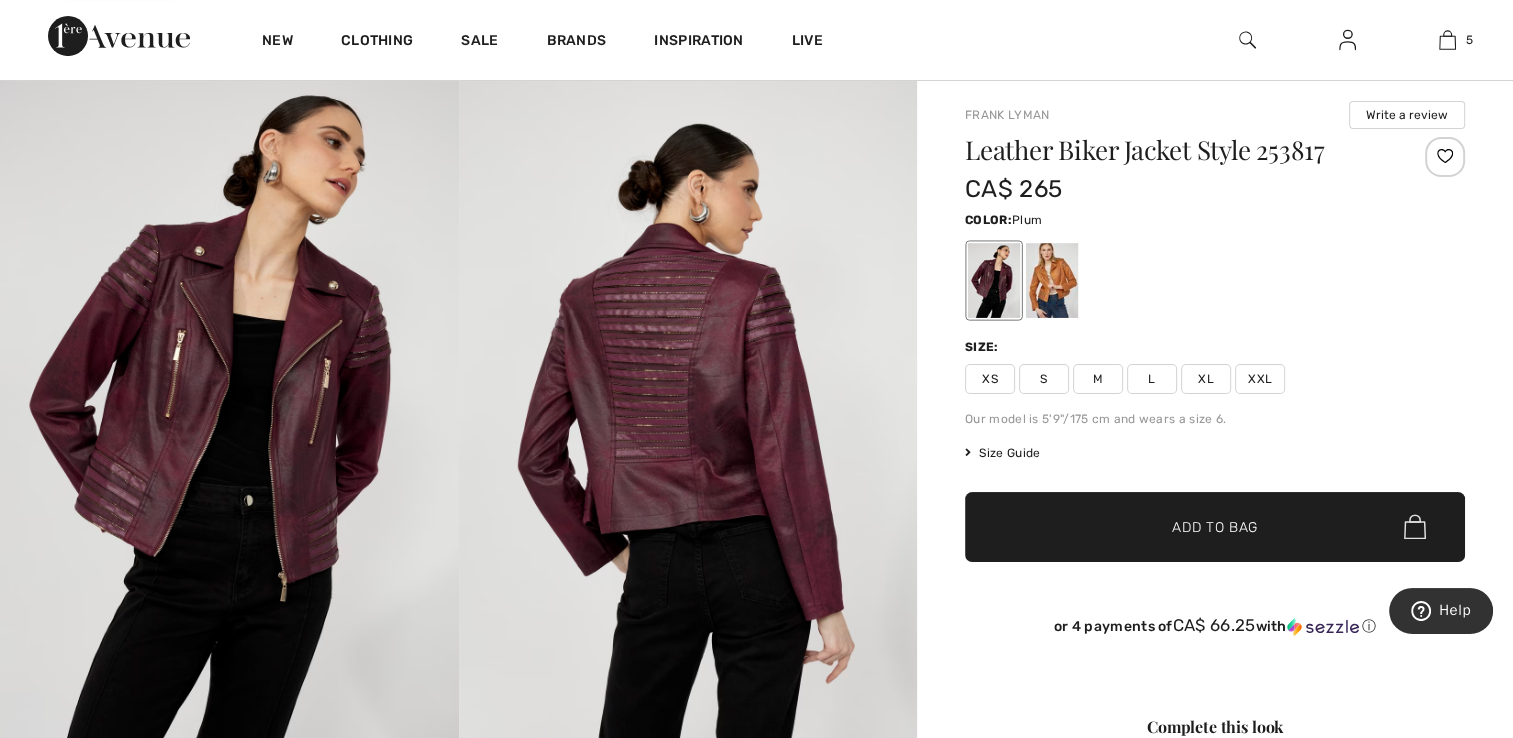 click at bounding box center (1052, 280) 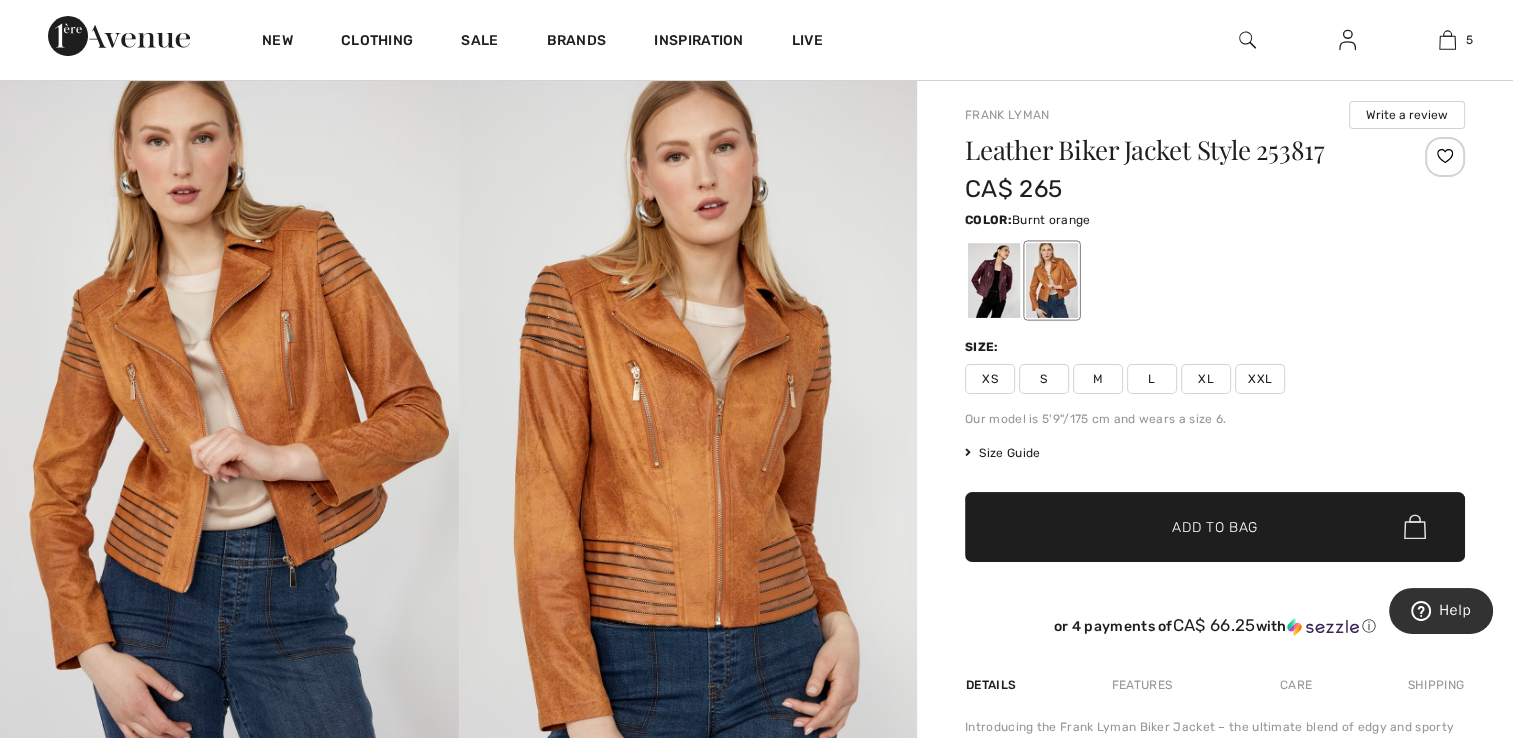 click at bounding box center (994, 280) 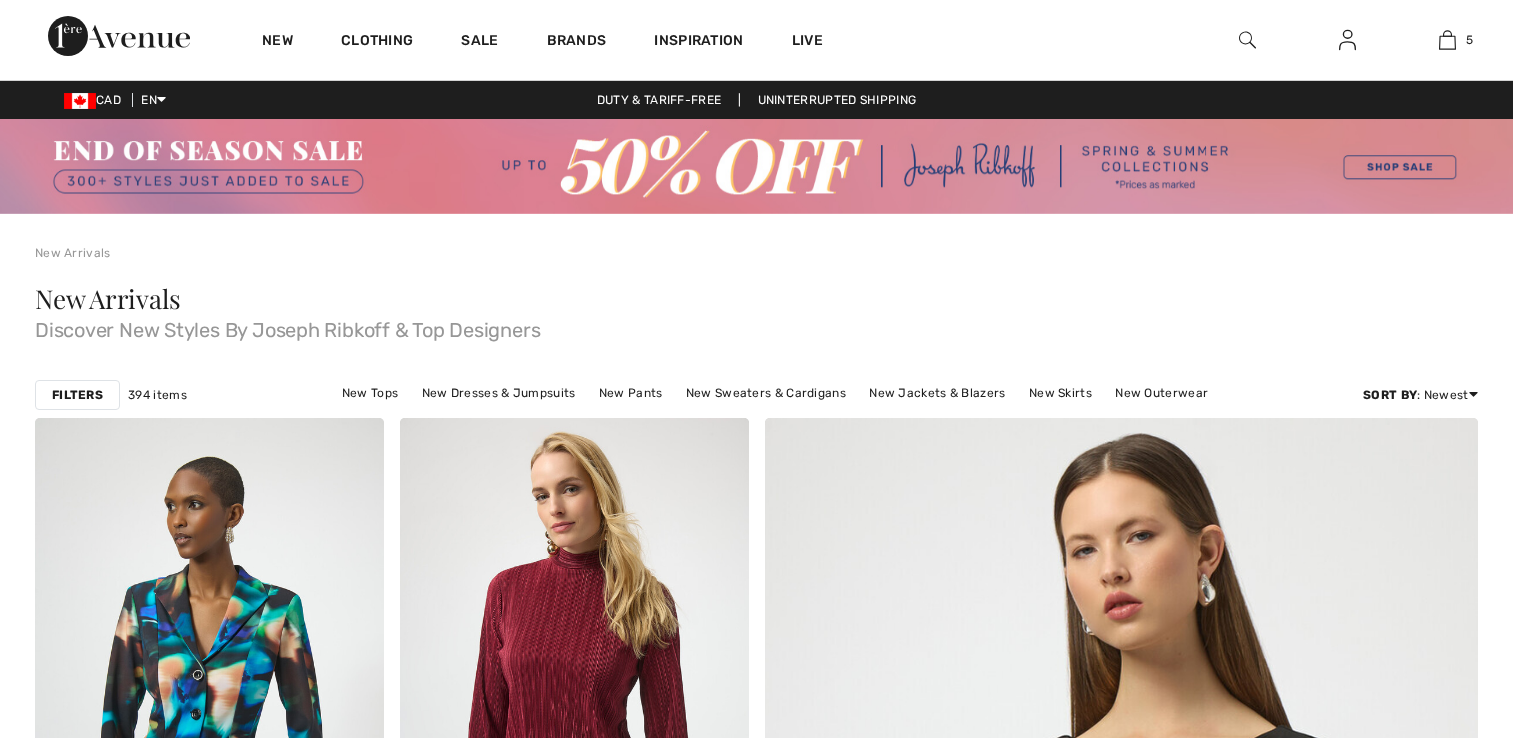 scroll, scrollTop: 9215, scrollLeft: 0, axis: vertical 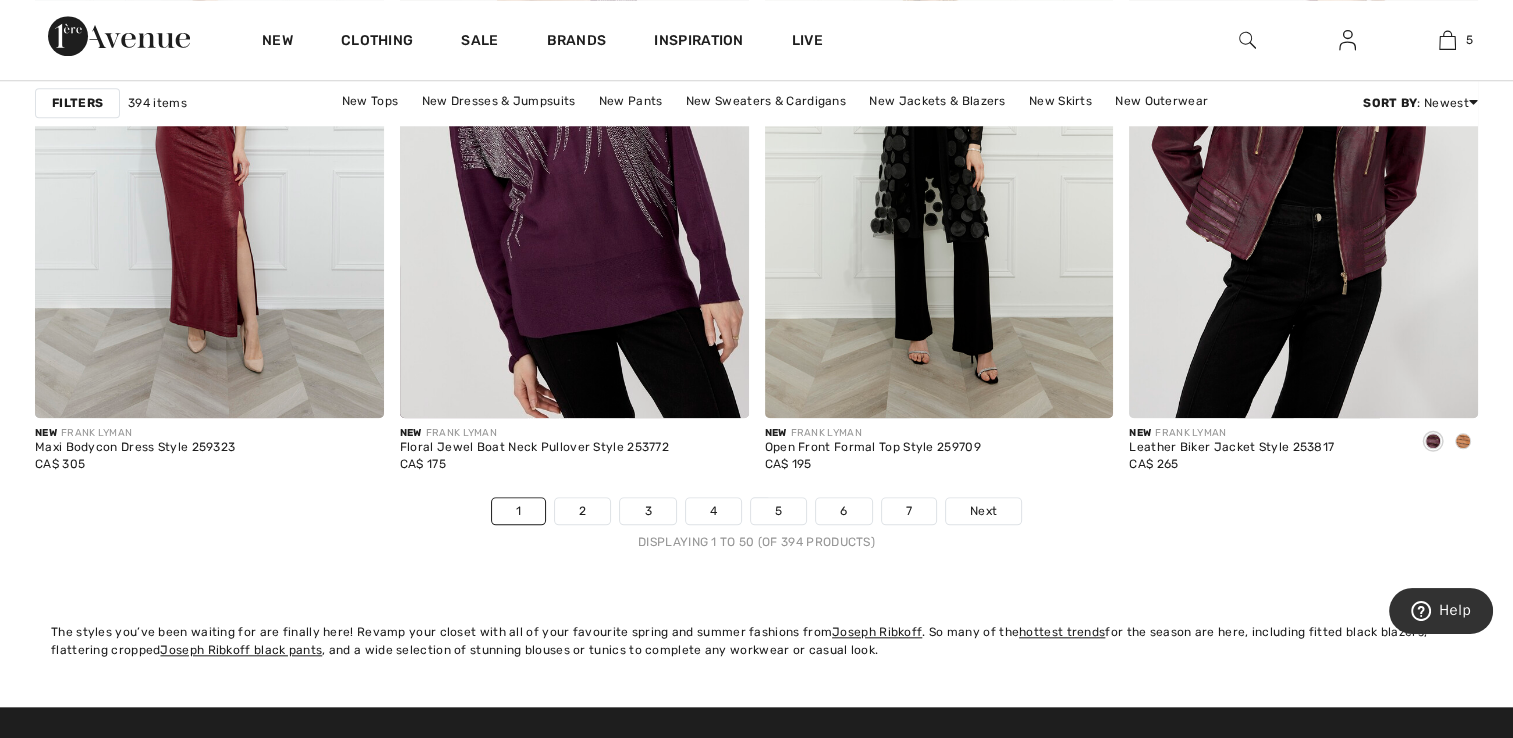 click on "2" at bounding box center (582, 511) 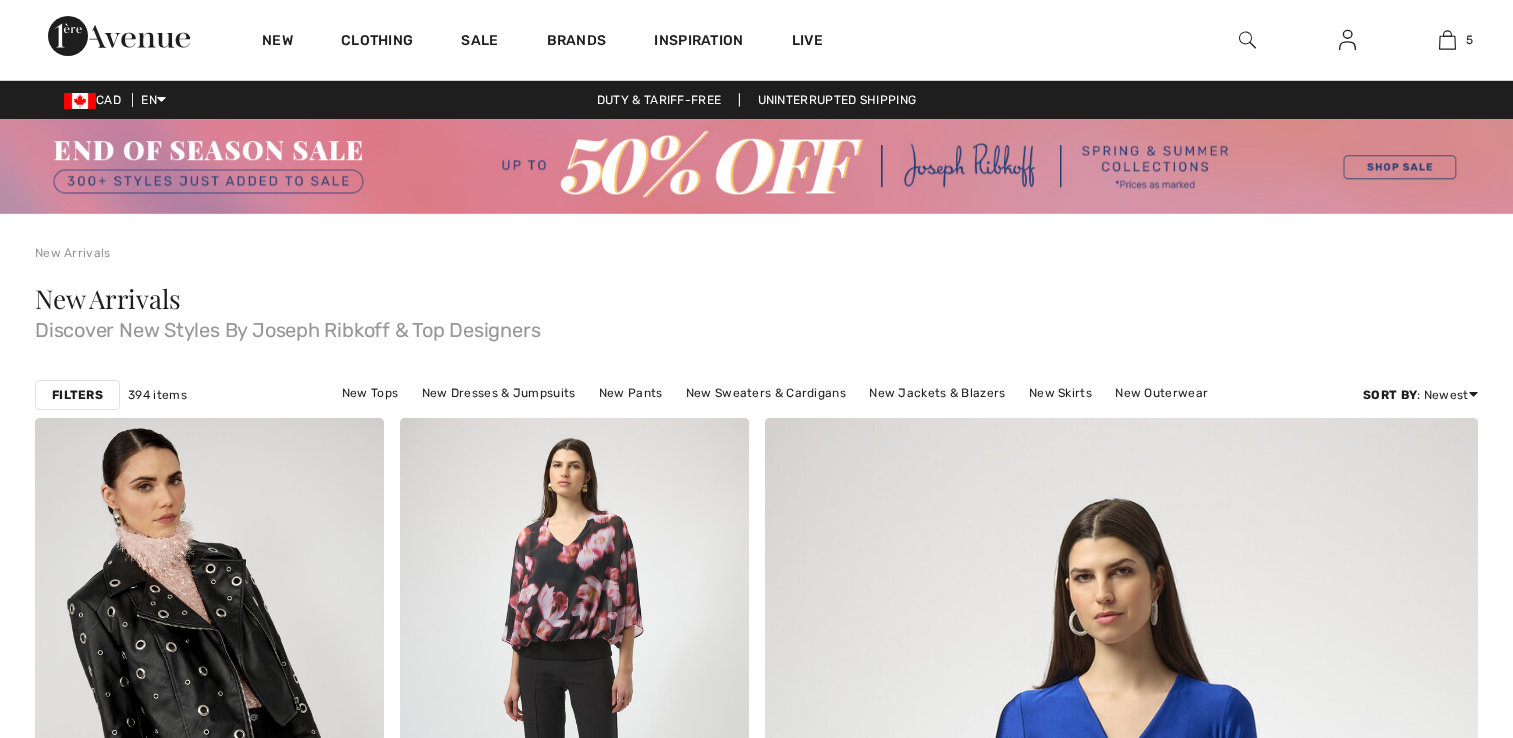 scroll, scrollTop: 0, scrollLeft: 0, axis: both 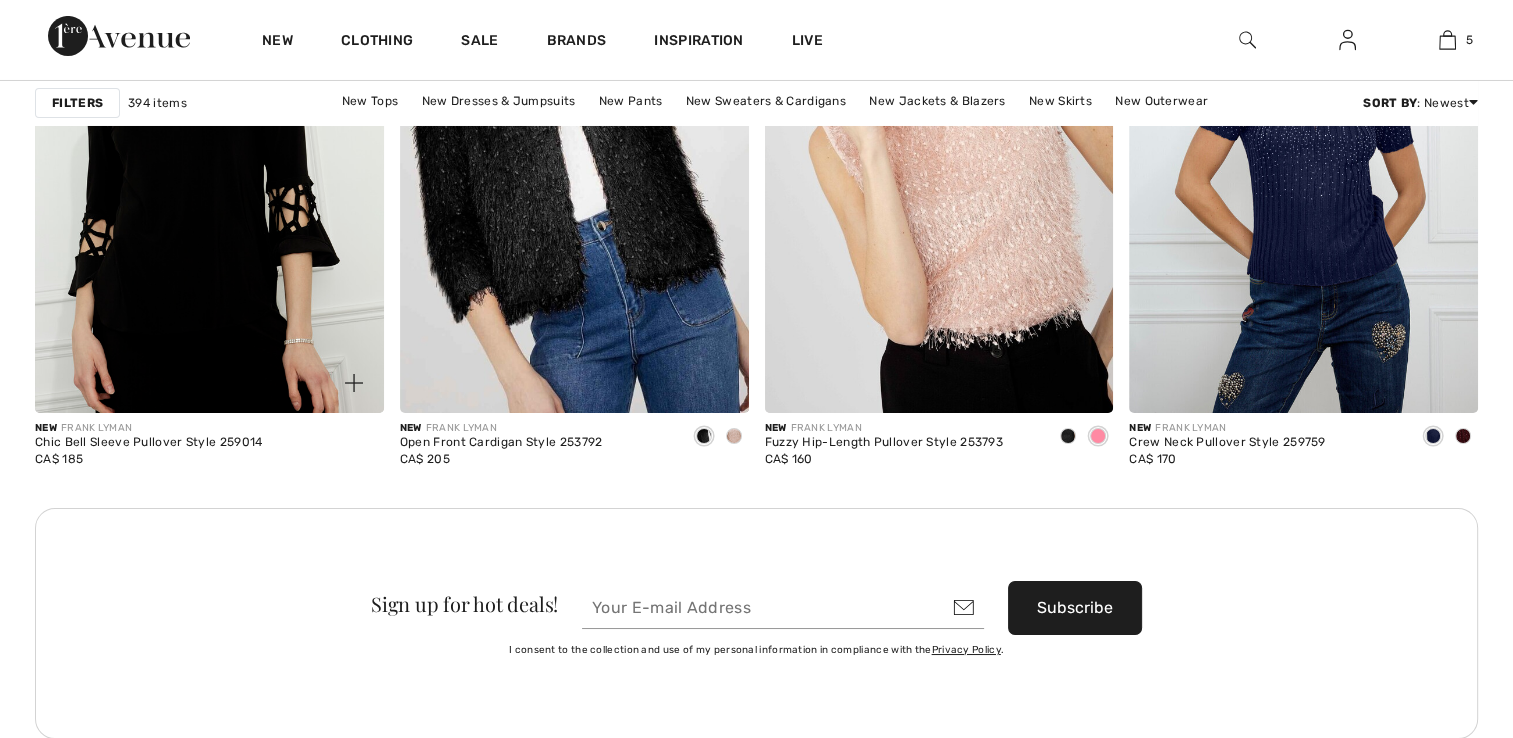 click at bounding box center (209, 151) 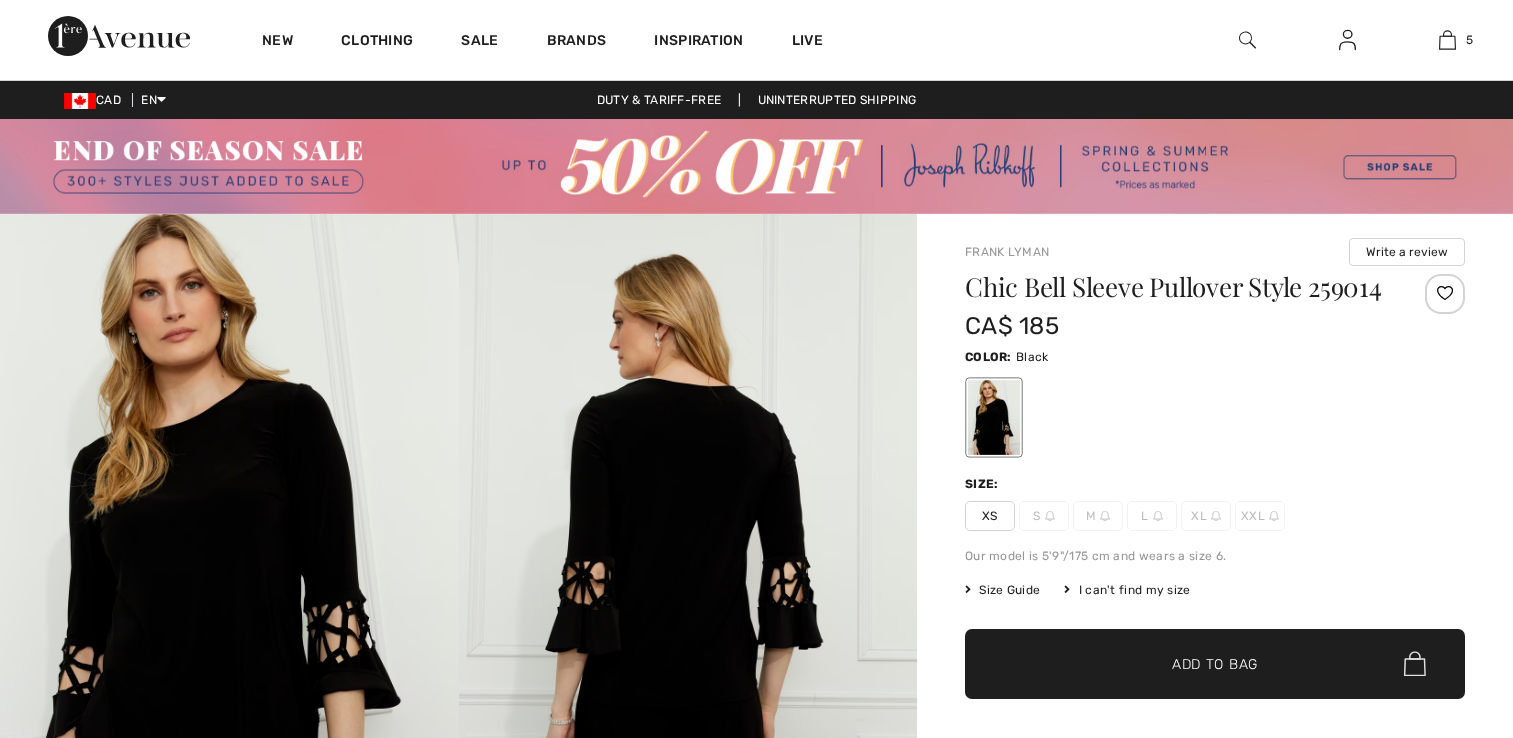 scroll, scrollTop: 0, scrollLeft: 0, axis: both 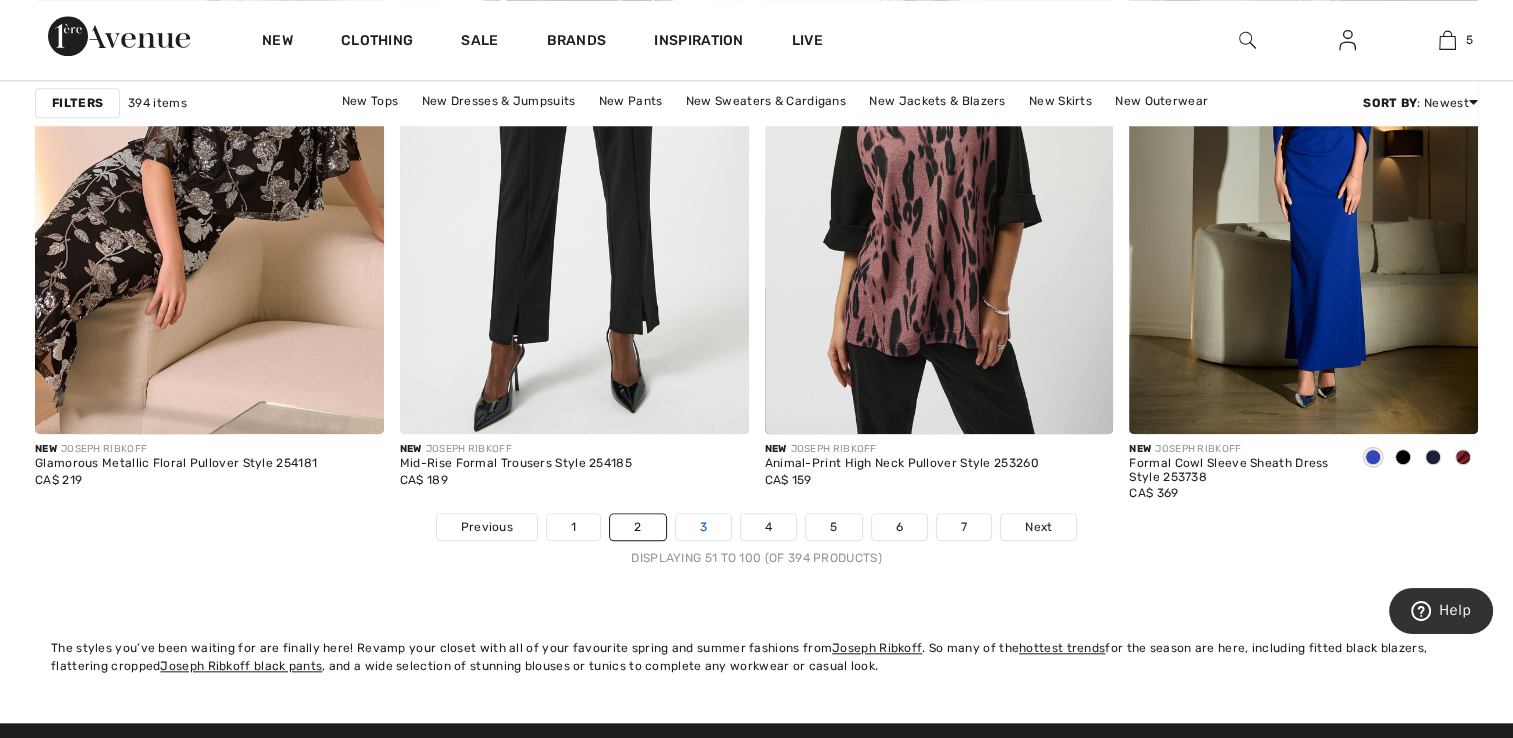 click on "3" at bounding box center (703, 527) 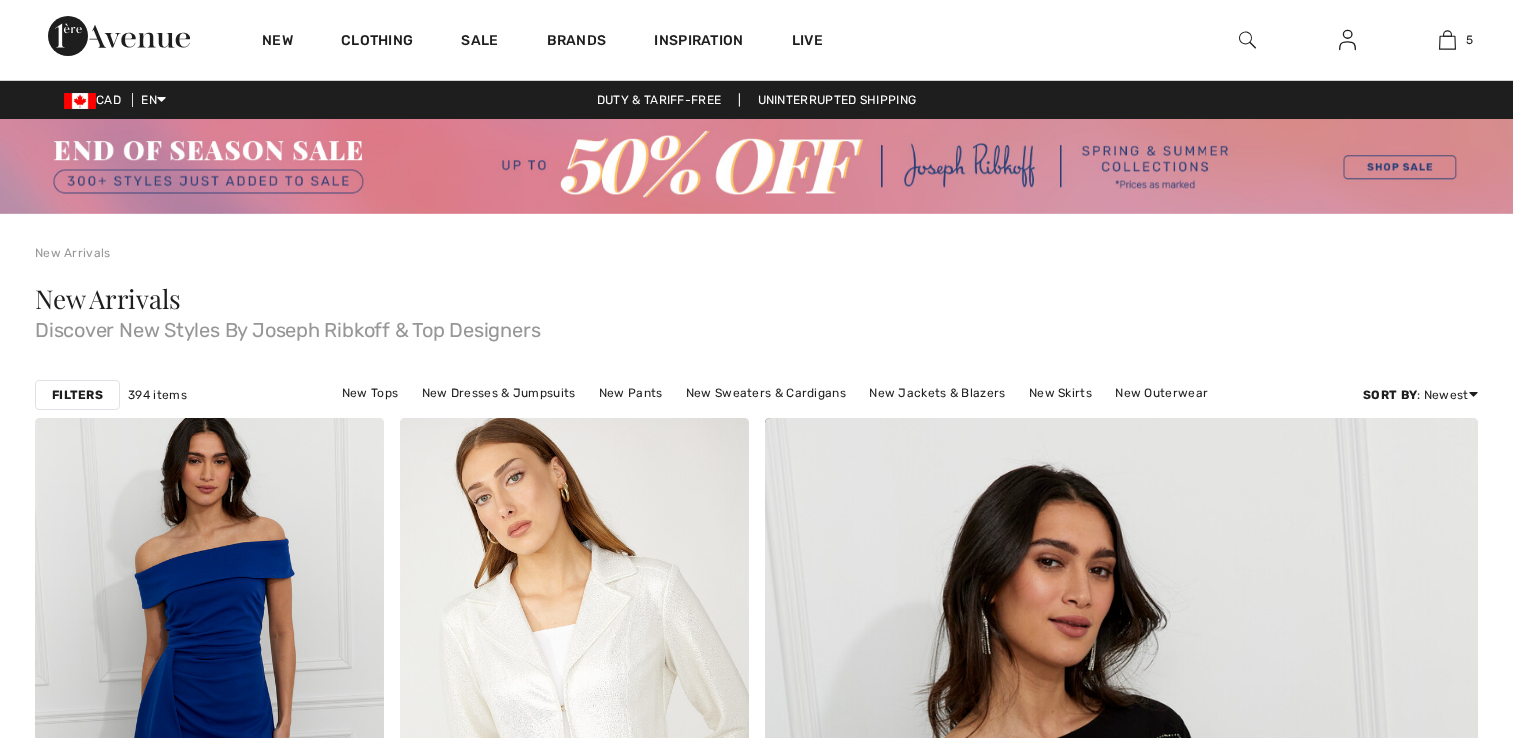 scroll, scrollTop: 0, scrollLeft: 0, axis: both 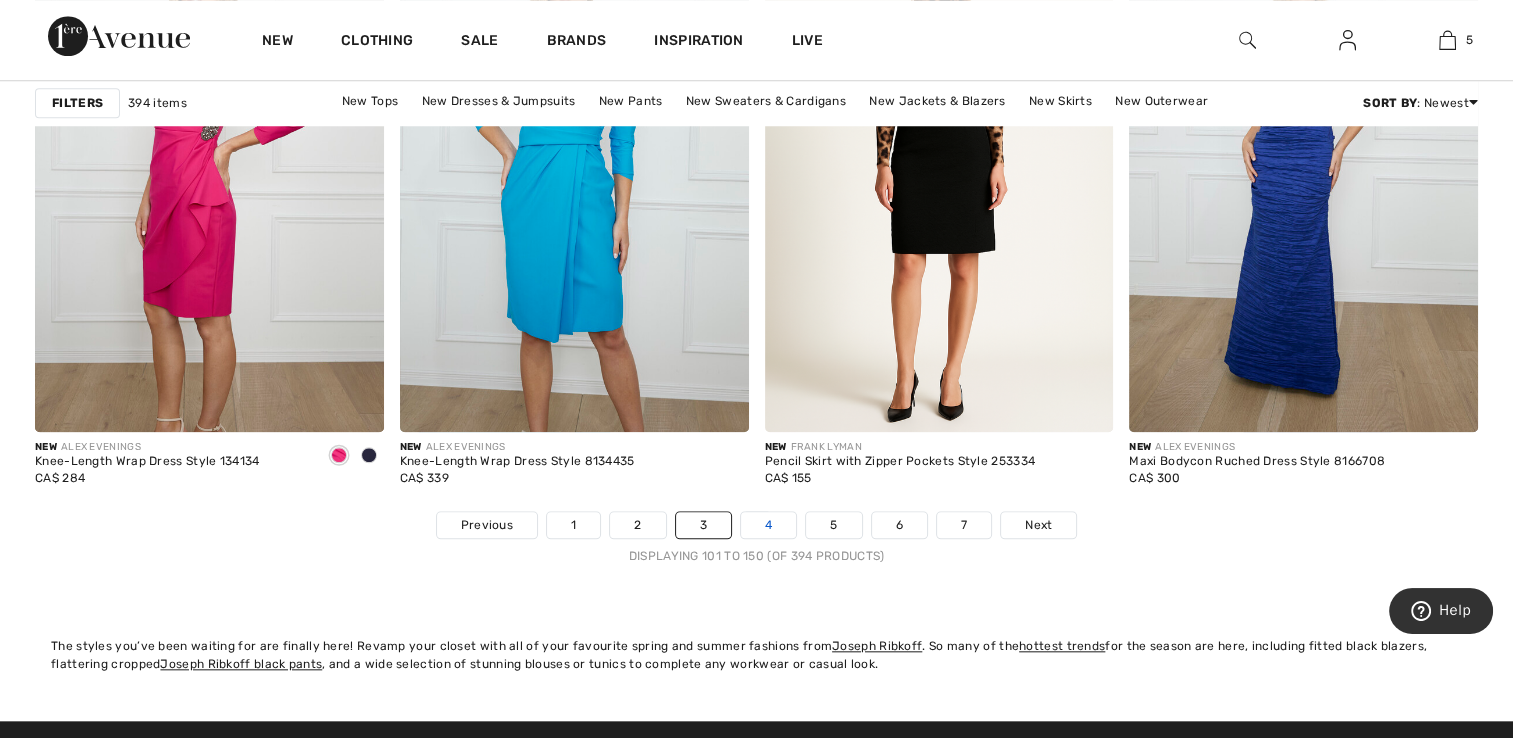 click on "4" at bounding box center [768, 525] 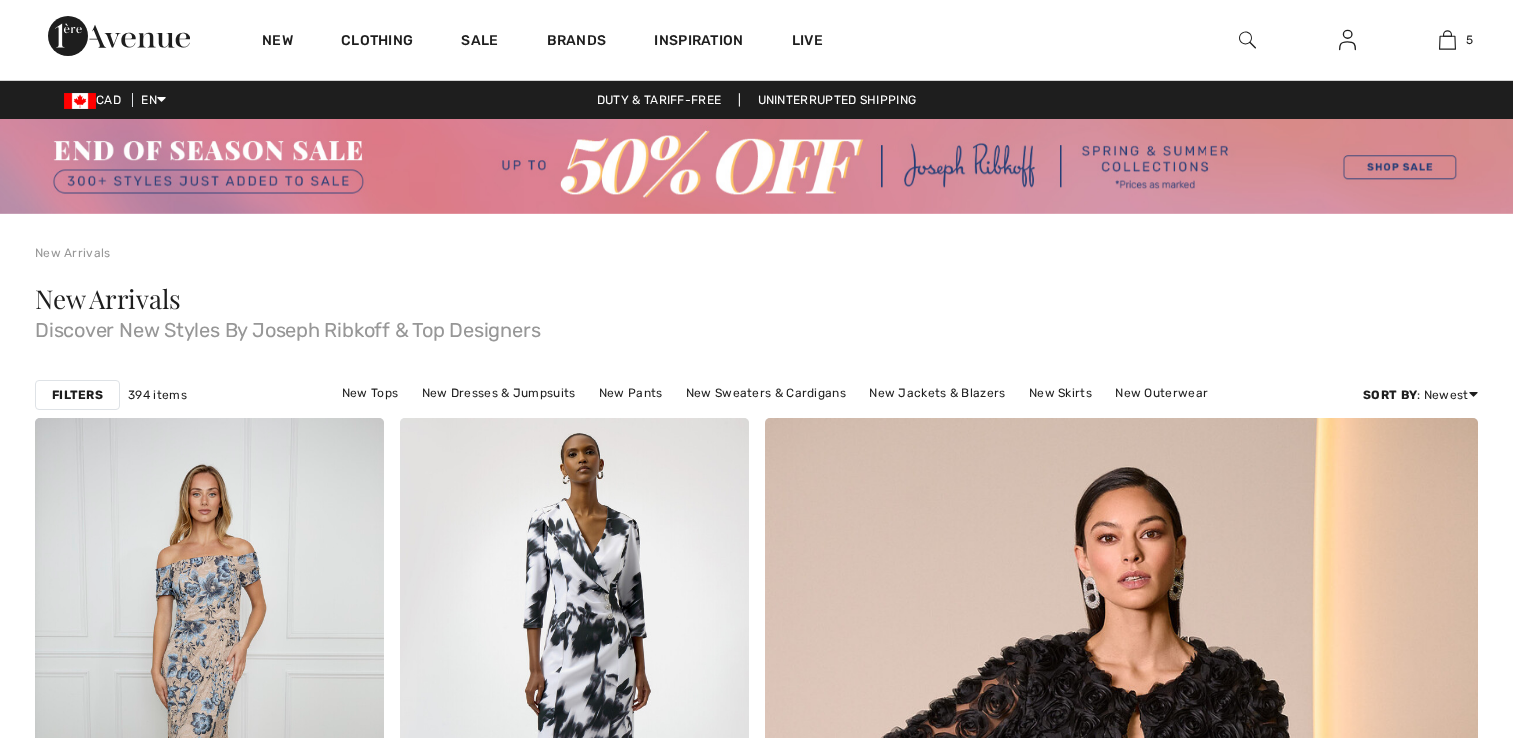 scroll, scrollTop: 0, scrollLeft: 0, axis: both 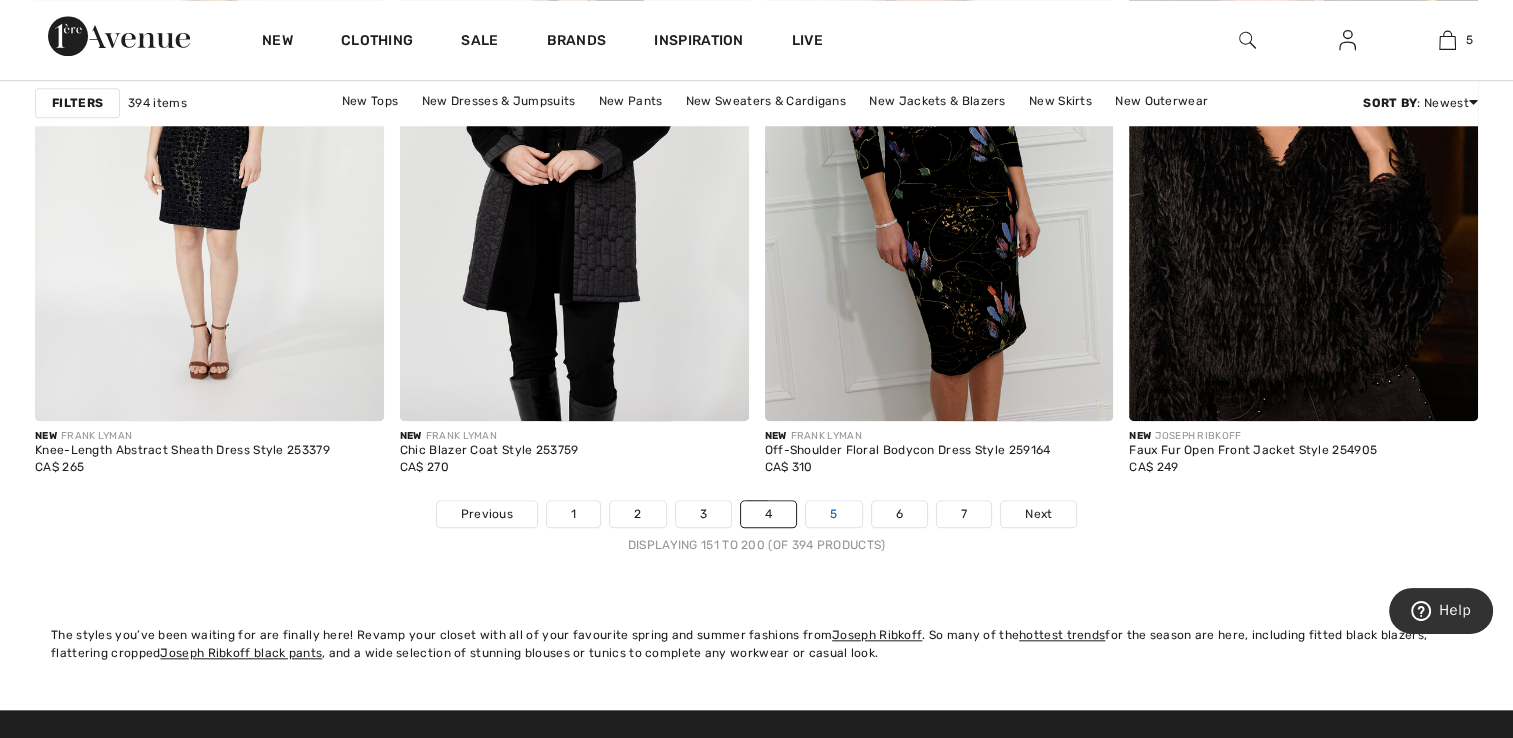 click on "5" at bounding box center (833, 514) 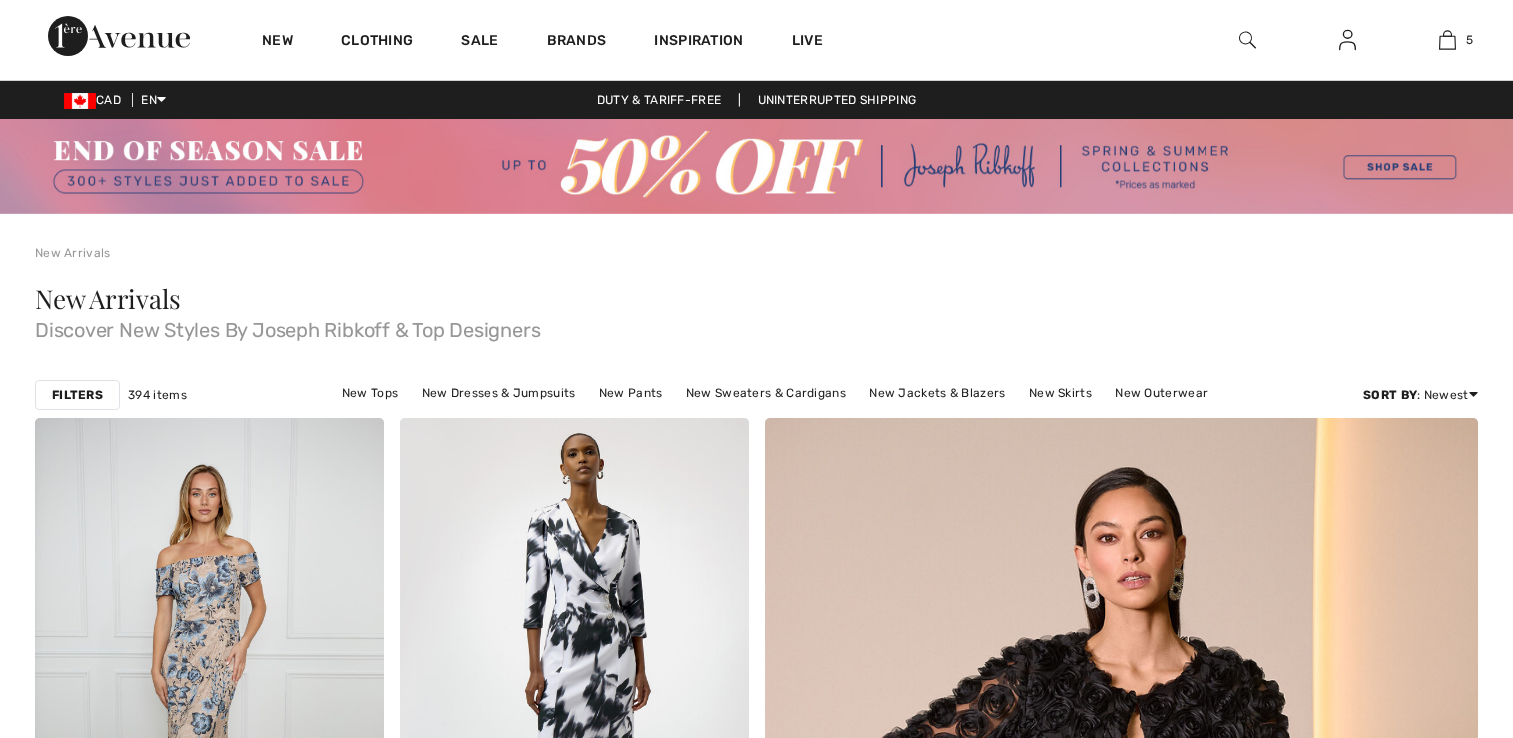 scroll, scrollTop: 9373, scrollLeft: 0, axis: vertical 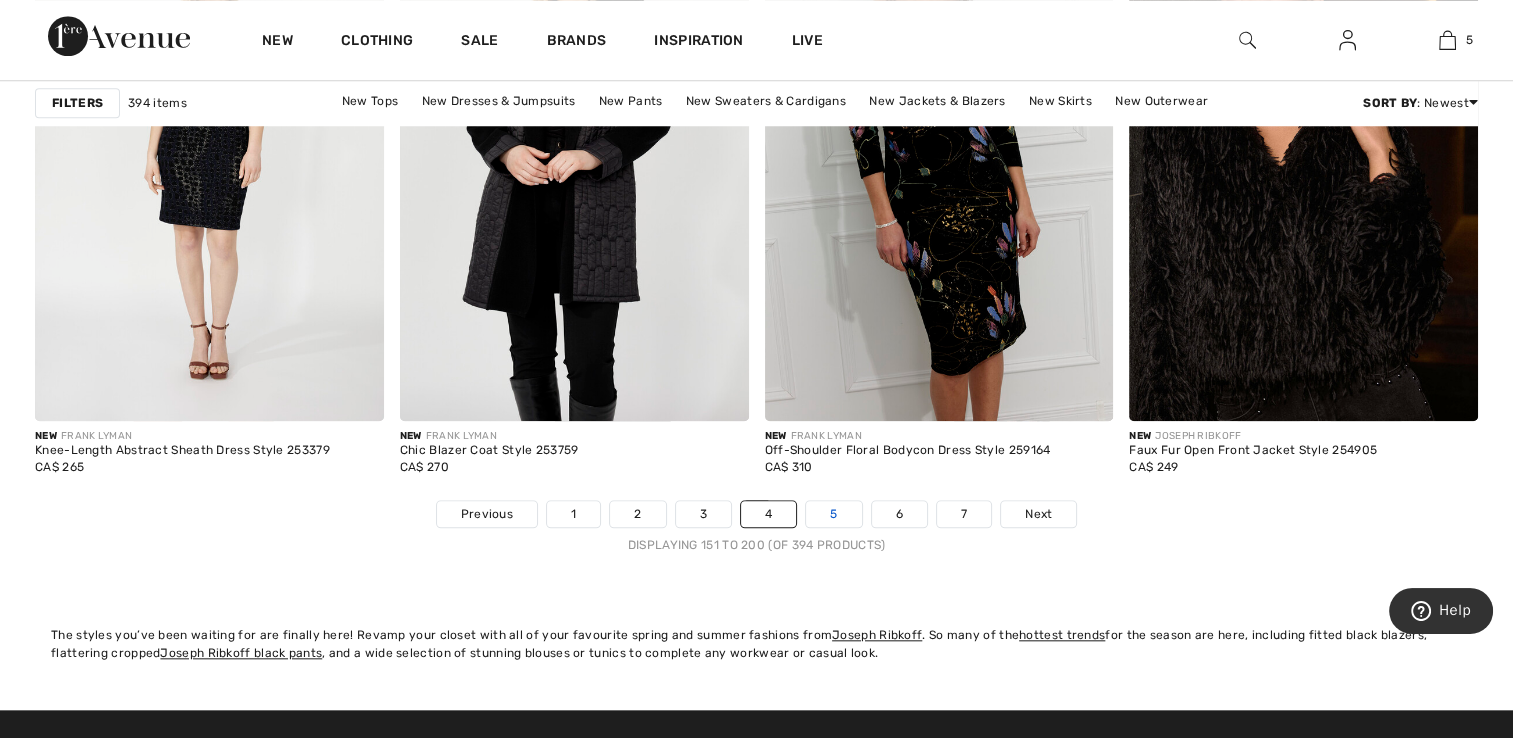 click on "5" at bounding box center (833, 514) 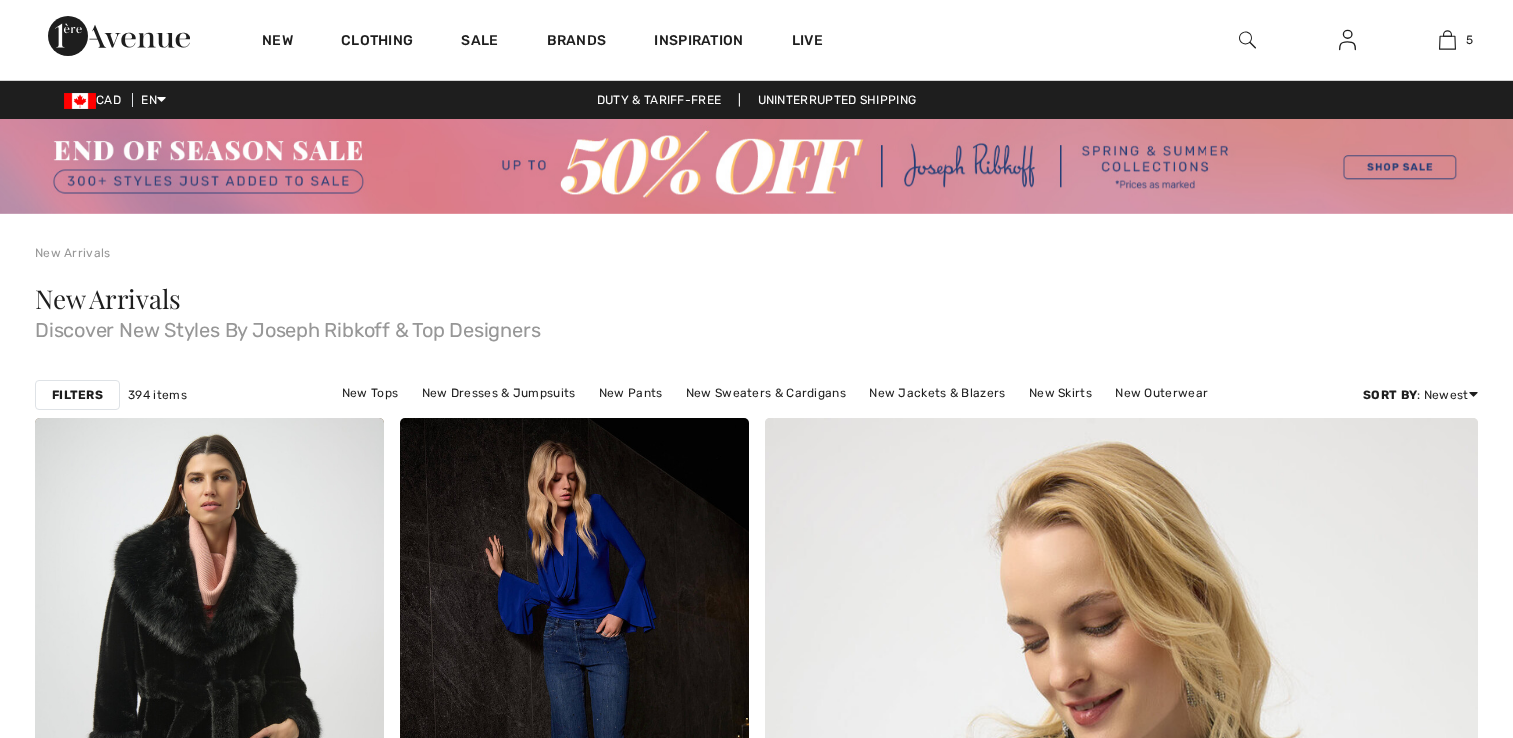 scroll, scrollTop: 0, scrollLeft: 0, axis: both 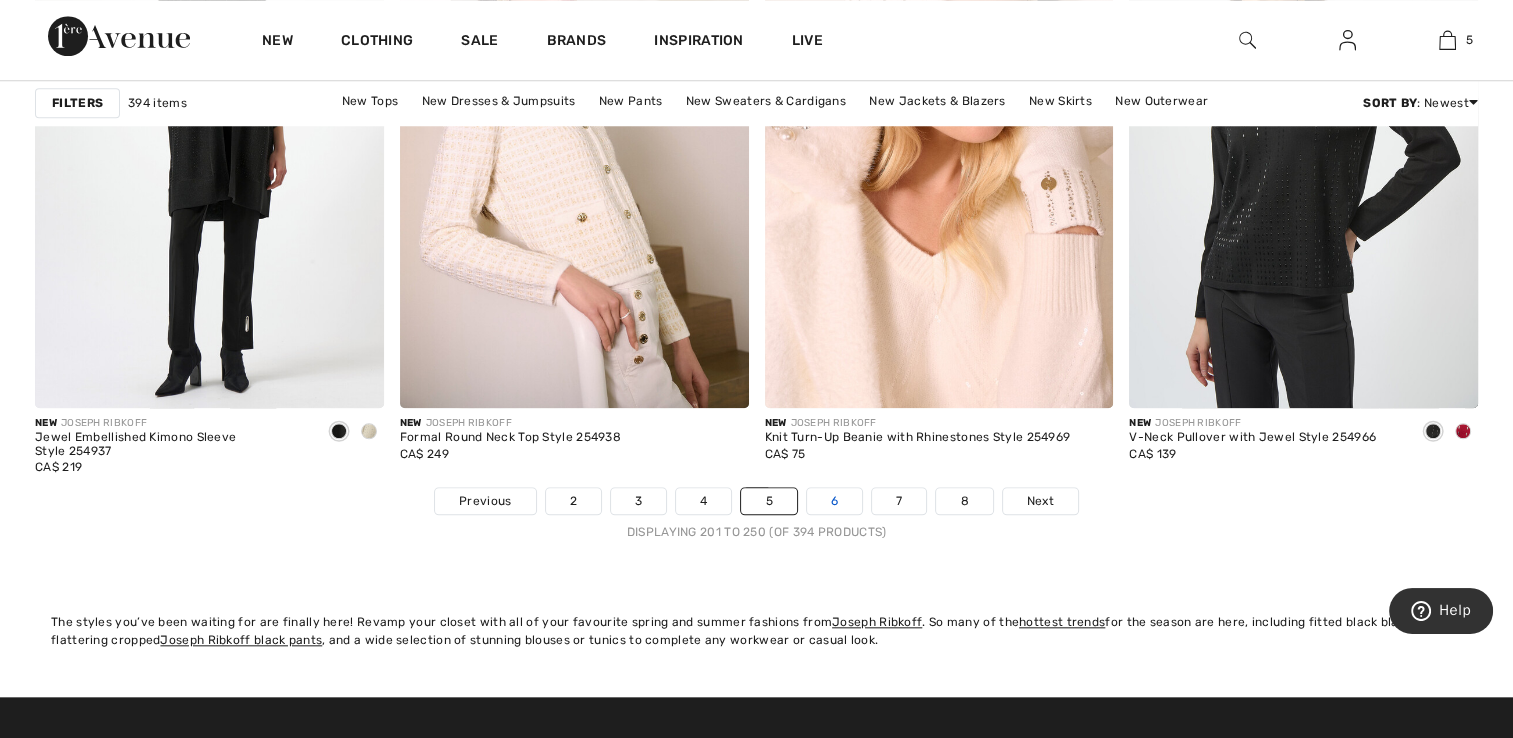 click on "6" at bounding box center (834, 501) 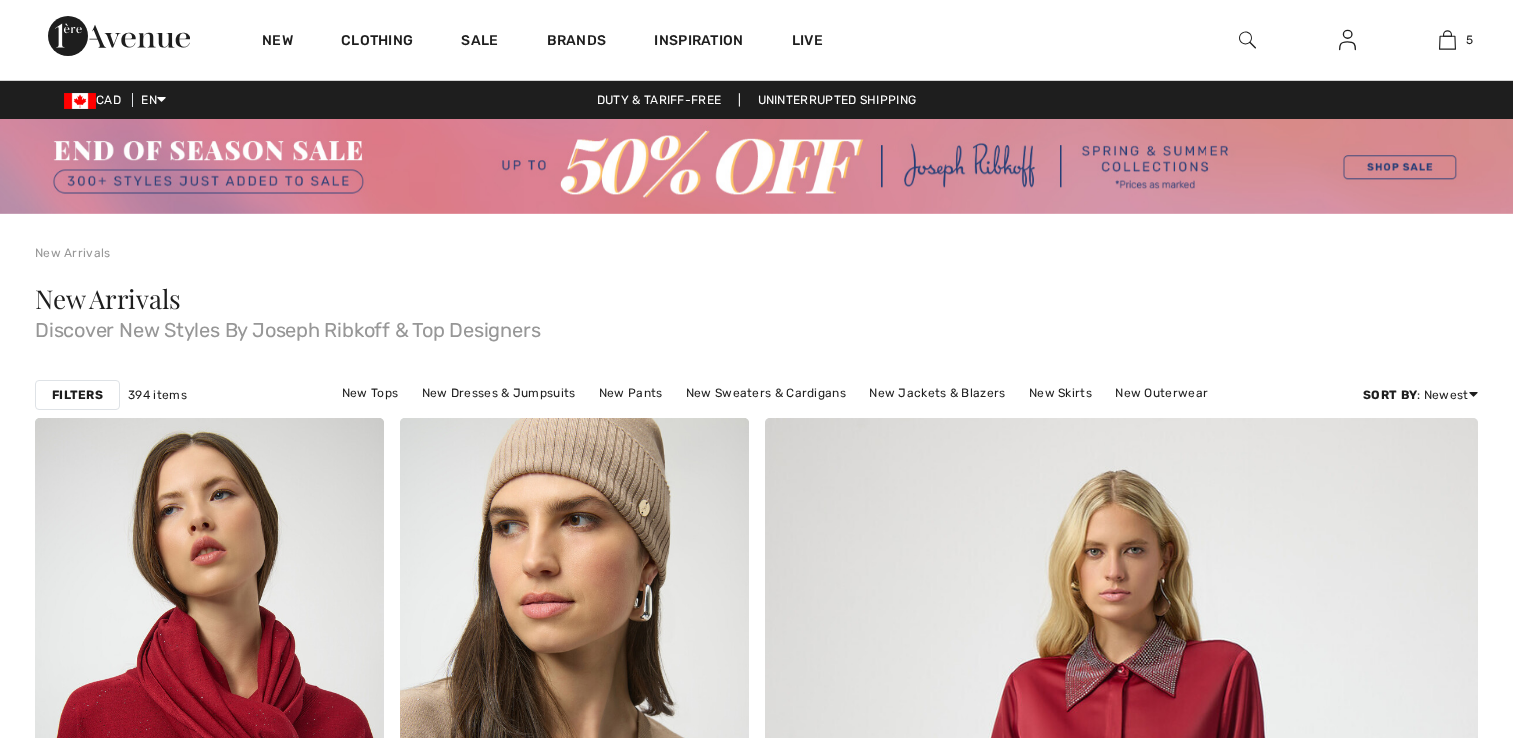 scroll, scrollTop: 0, scrollLeft: 0, axis: both 